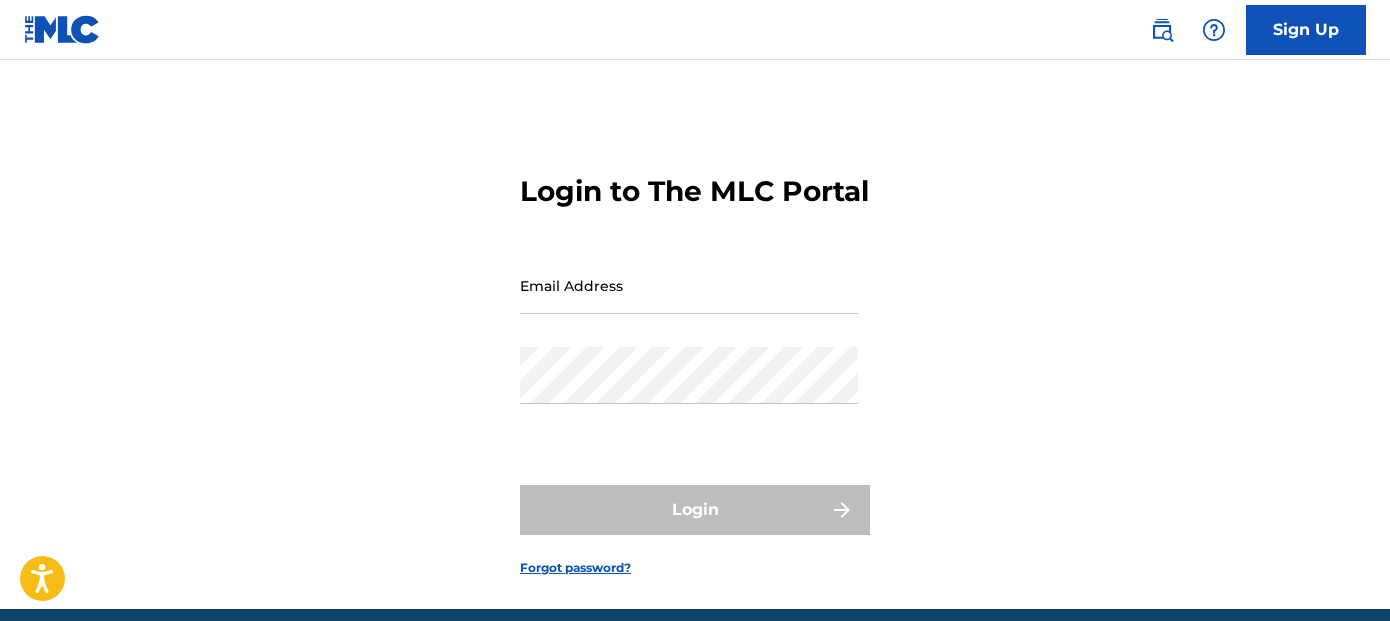 scroll, scrollTop: 0, scrollLeft: 0, axis: both 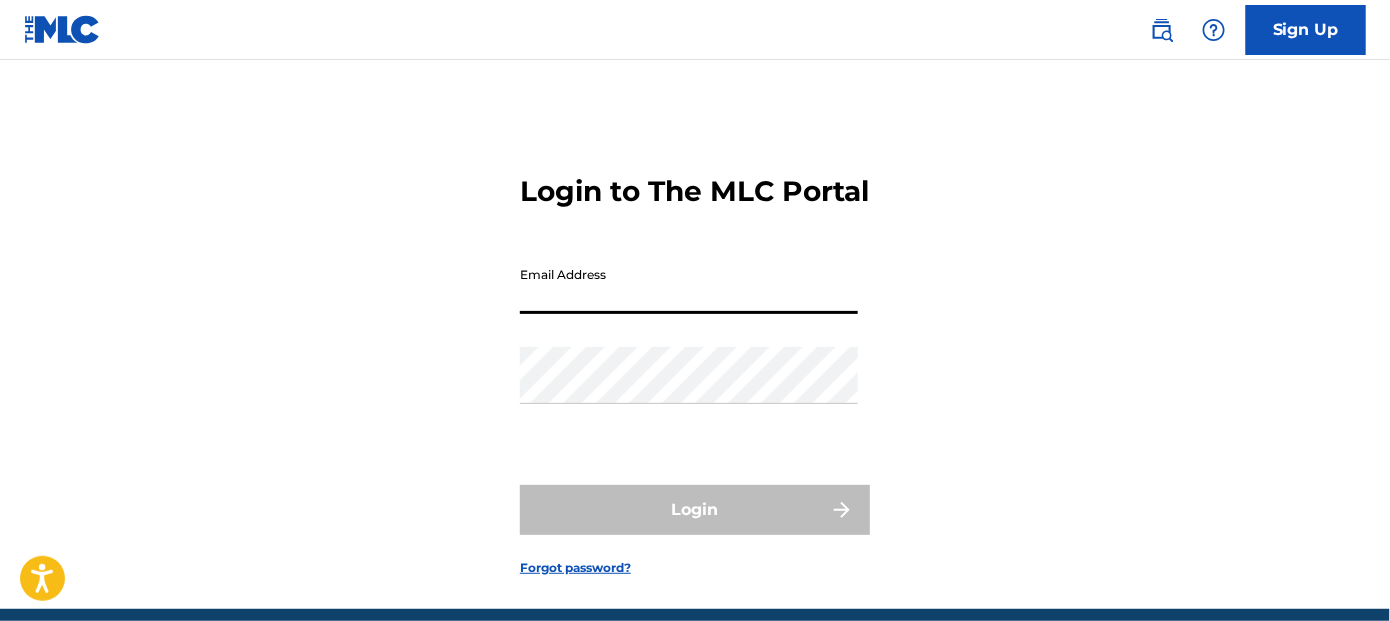 click on "Email Address" at bounding box center (689, 285) 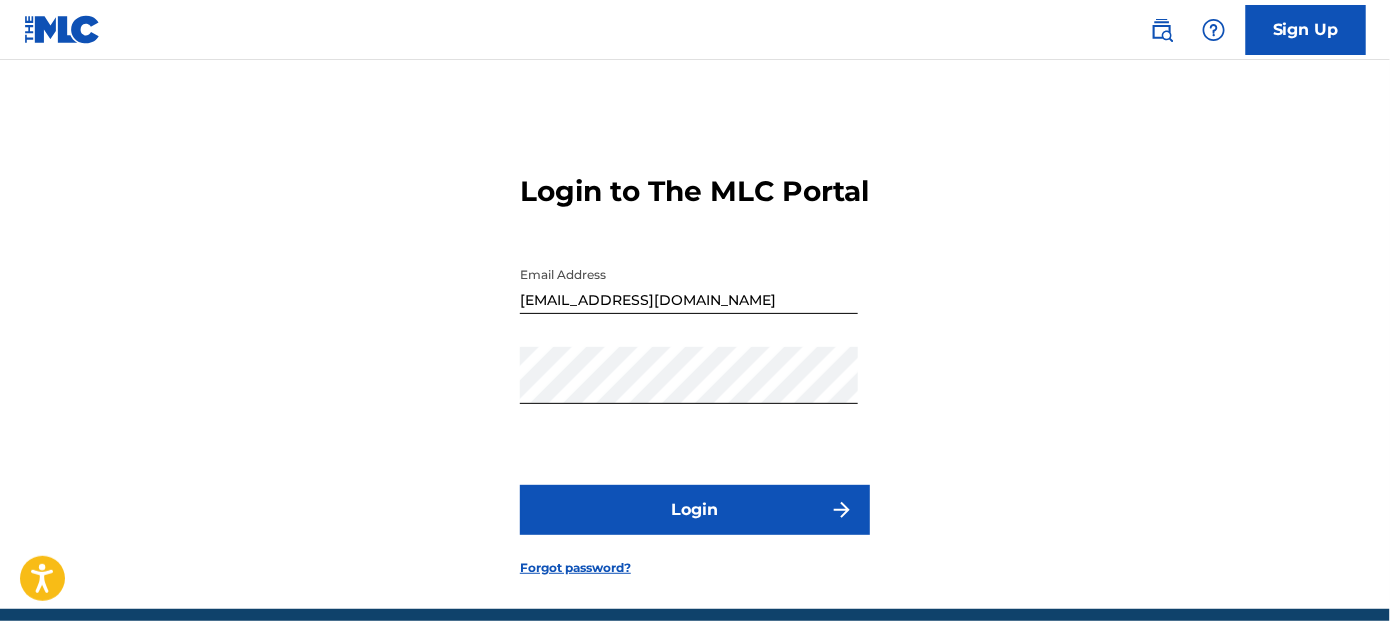 click on "Login" at bounding box center (695, 510) 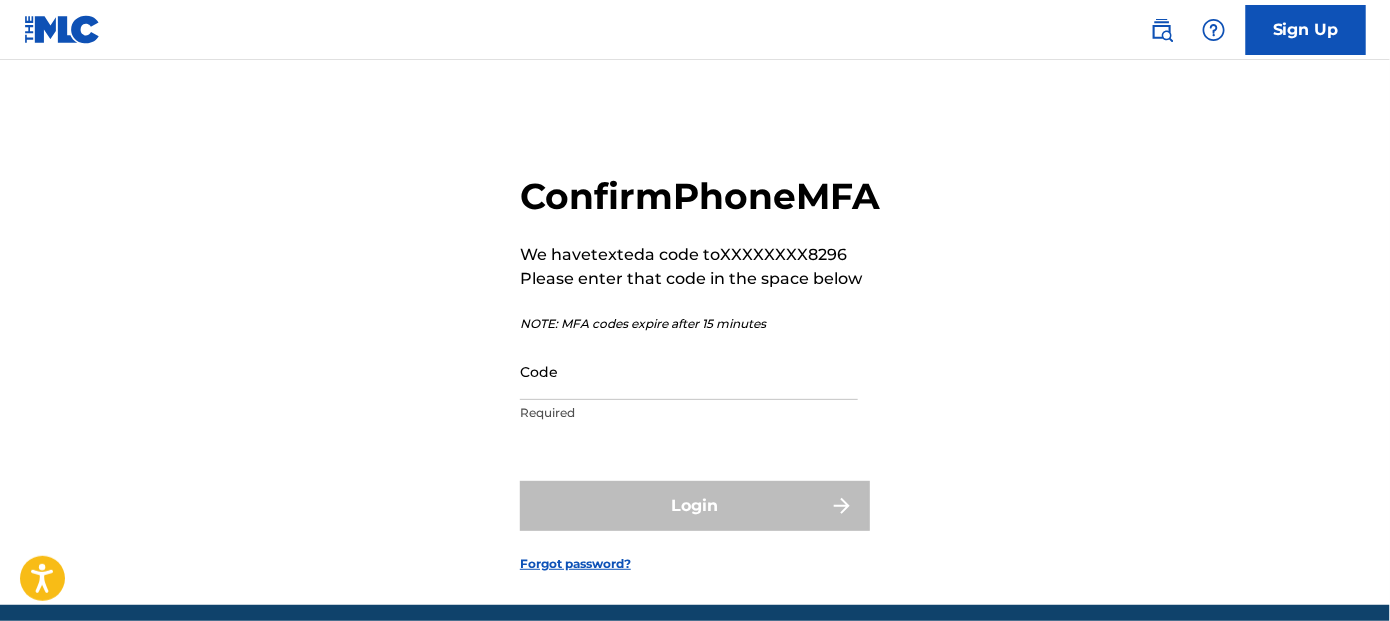 scroll, scrollTop: 100, scrollLeft: 0, axis: vertical 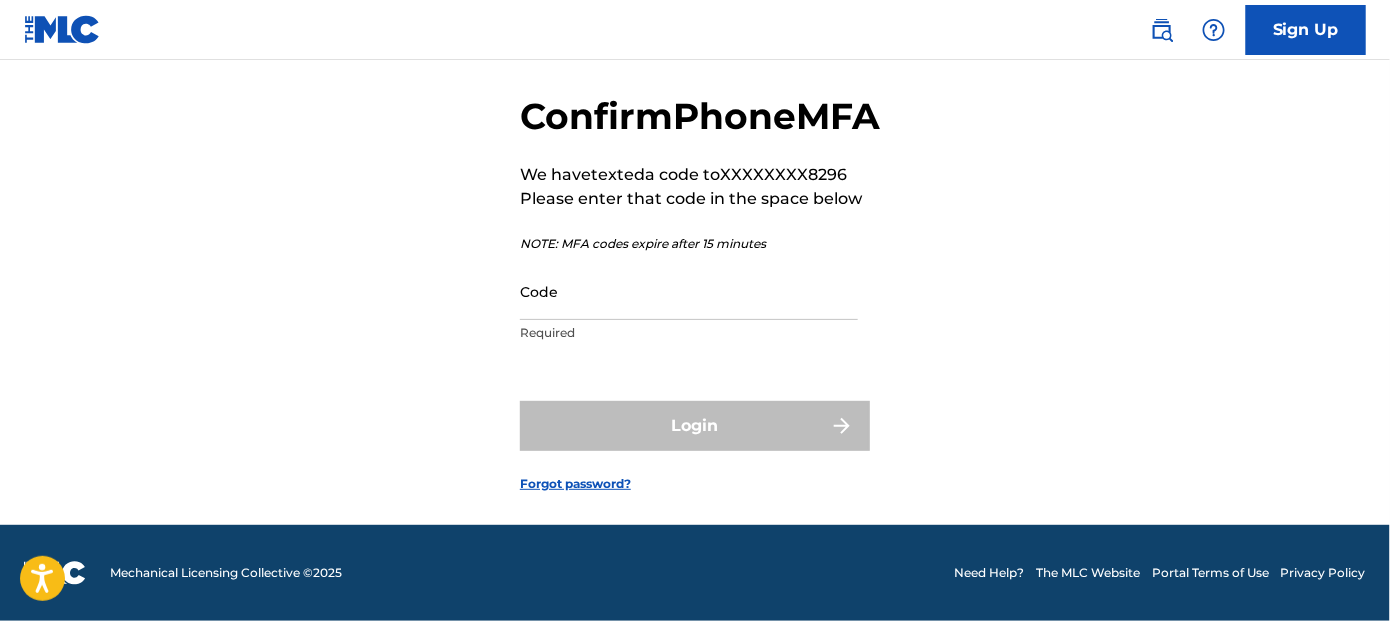 click on "Code" at bounding box center (689, 291) 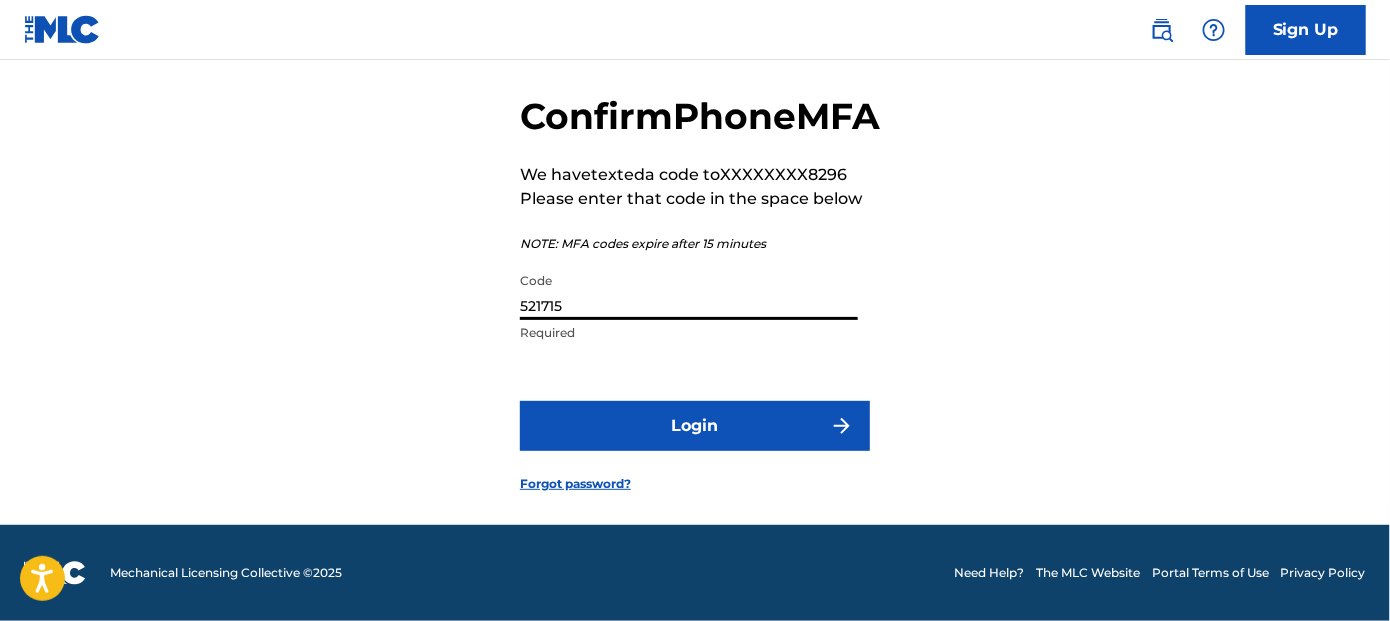 type on "521715" 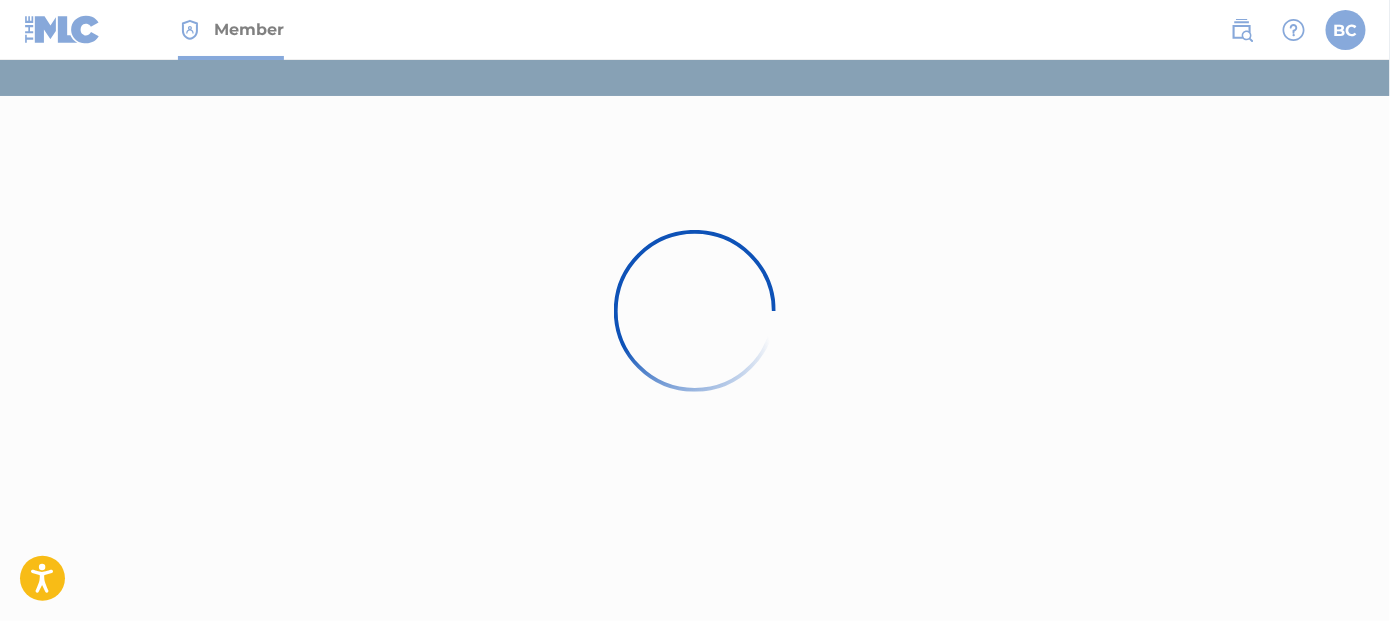 scroll, scrollTop: 0, scrollLeft: 0, axis: both 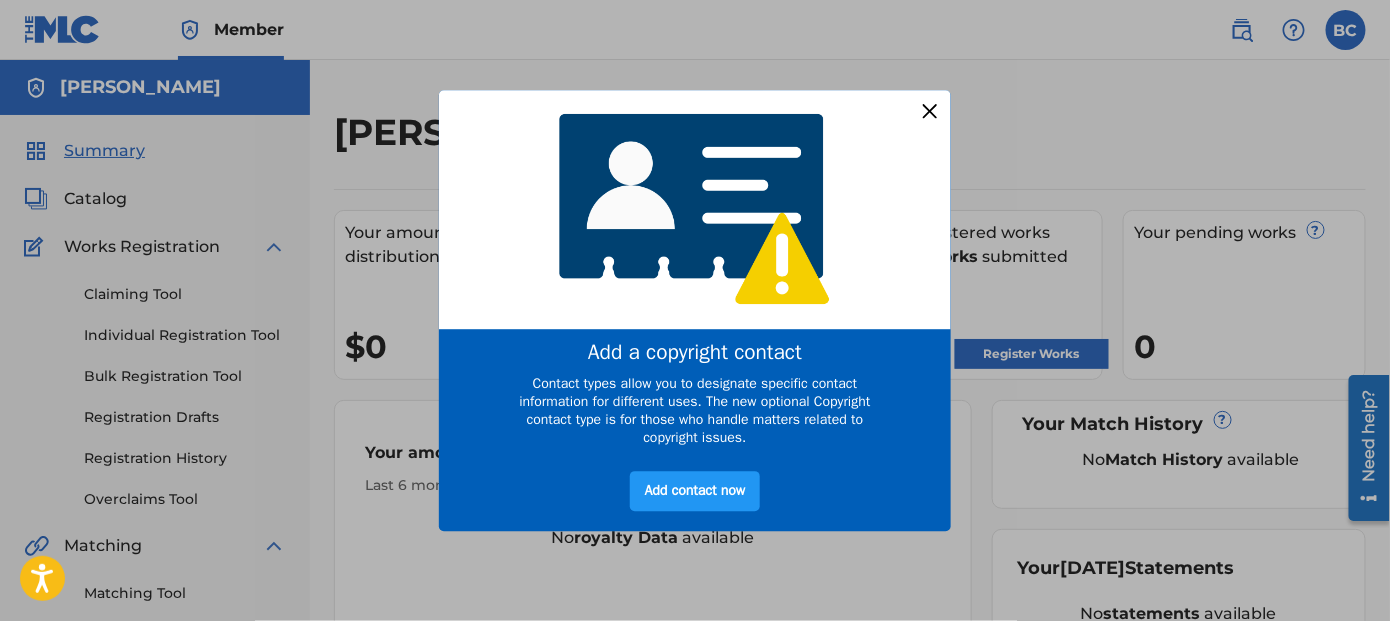 click at bounding box center (930, 111) 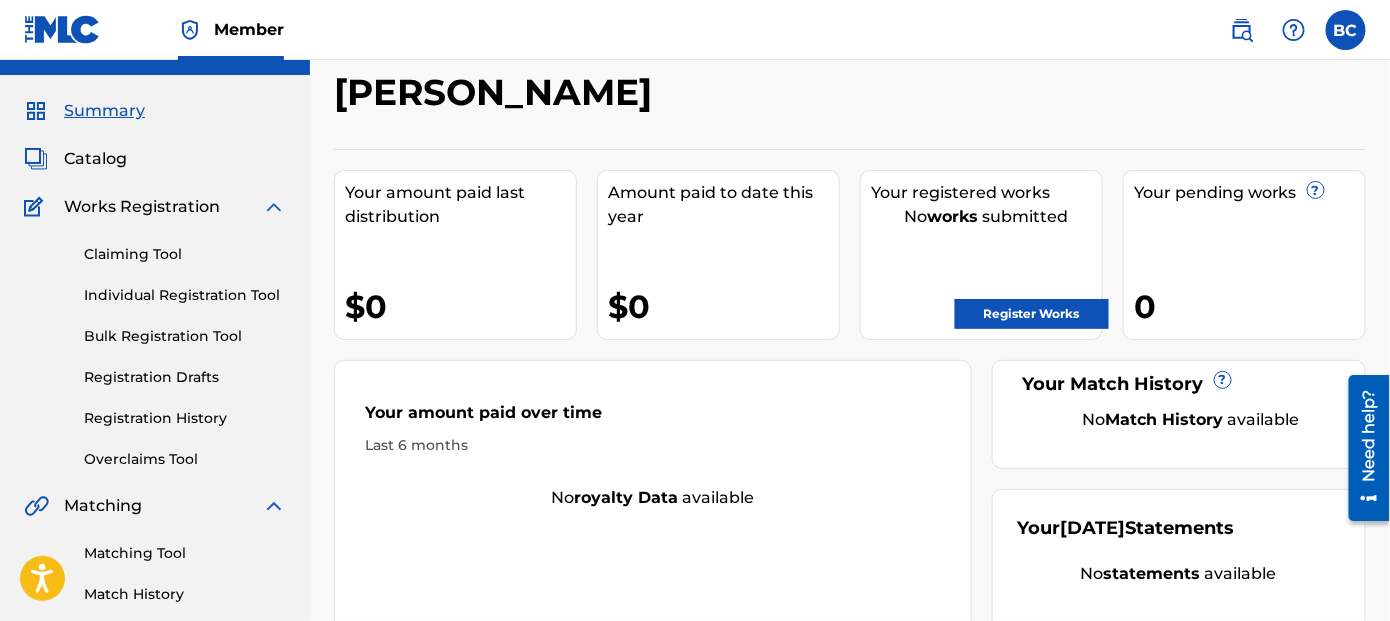 scroll, scrollTop: 0, scrollLeft: 0, axis: both 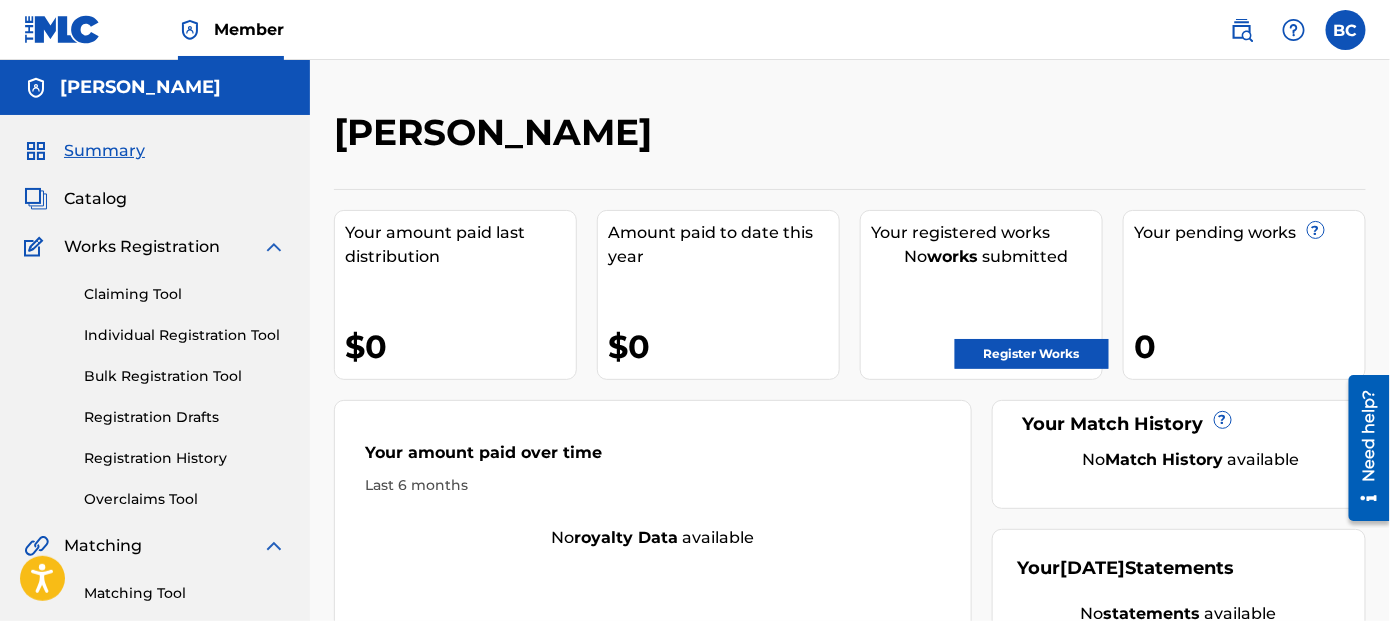 click on "Claiming Tool" at bounding box center (185, 294) 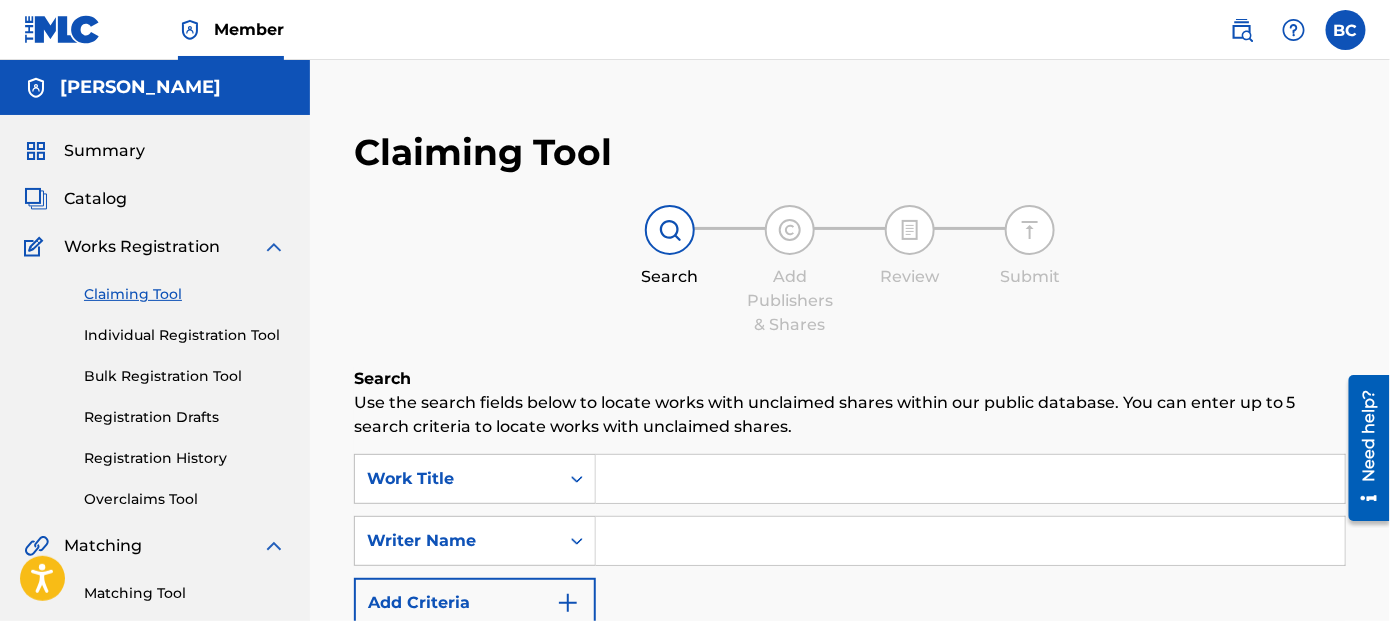 click on "Bulk Registration Tool" at bounding box center [185, 376] 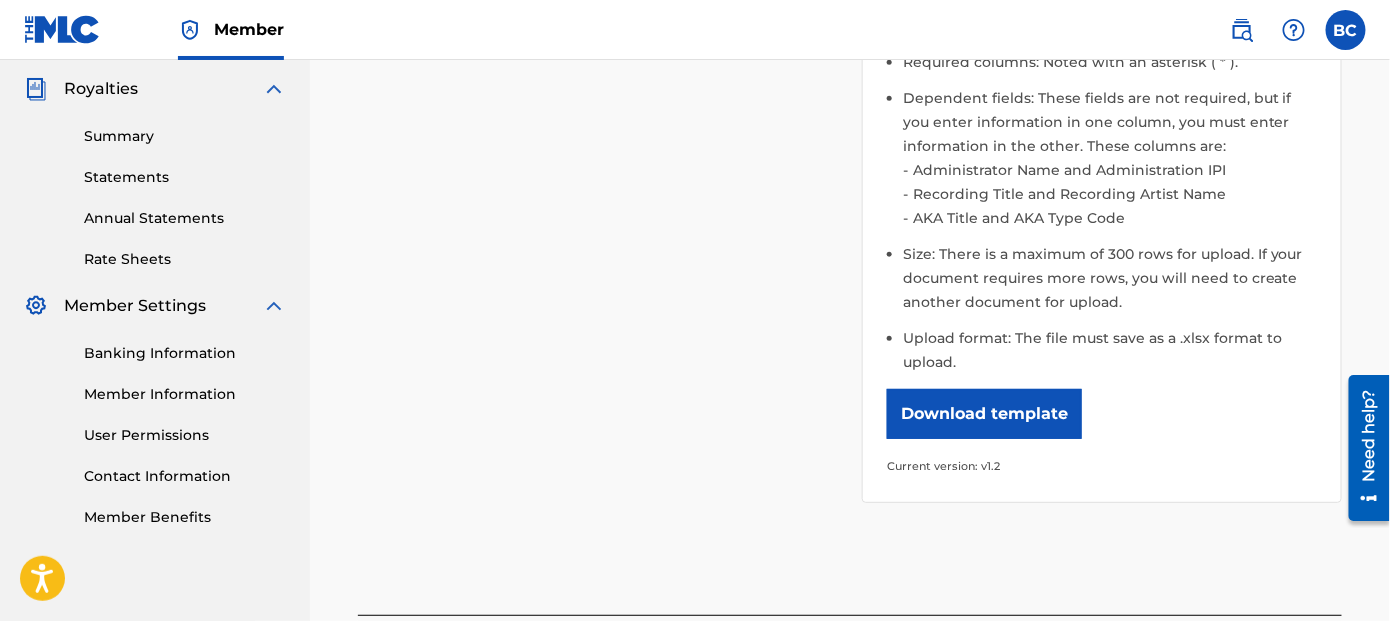 scroll, scrollTop: 746, scrollLeft: 0, axis: vertical 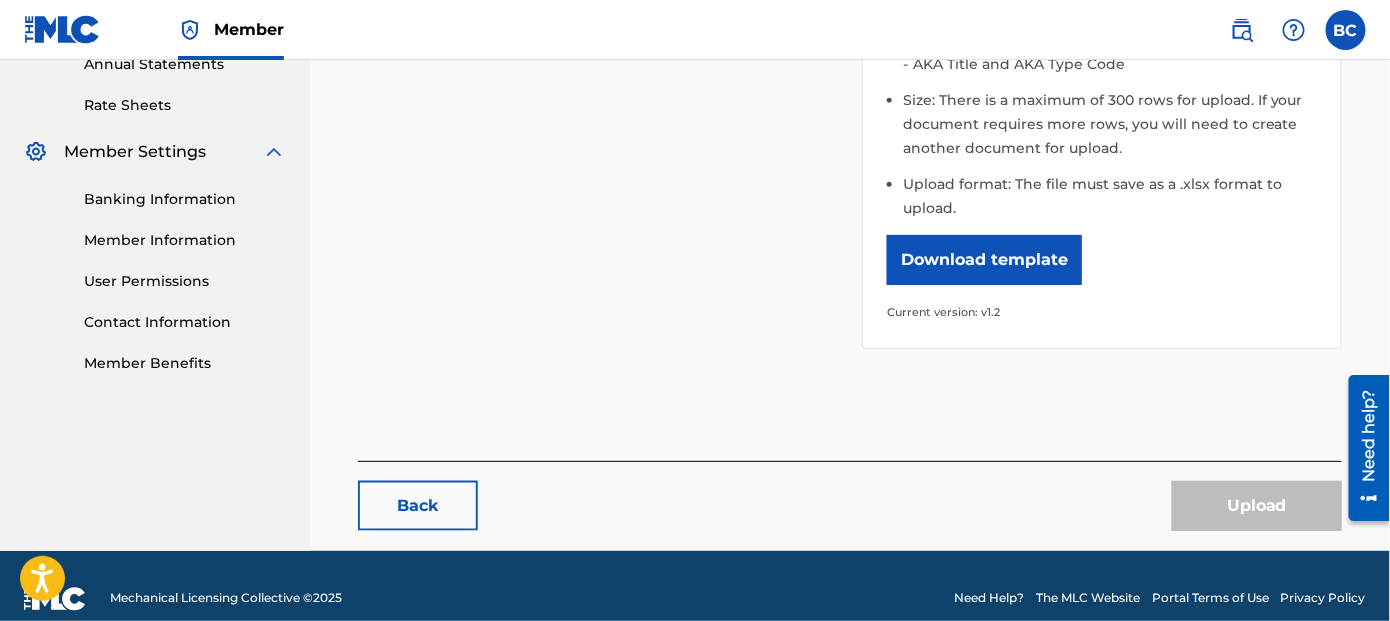 click on "Download template" at bounding box center (984, 260) 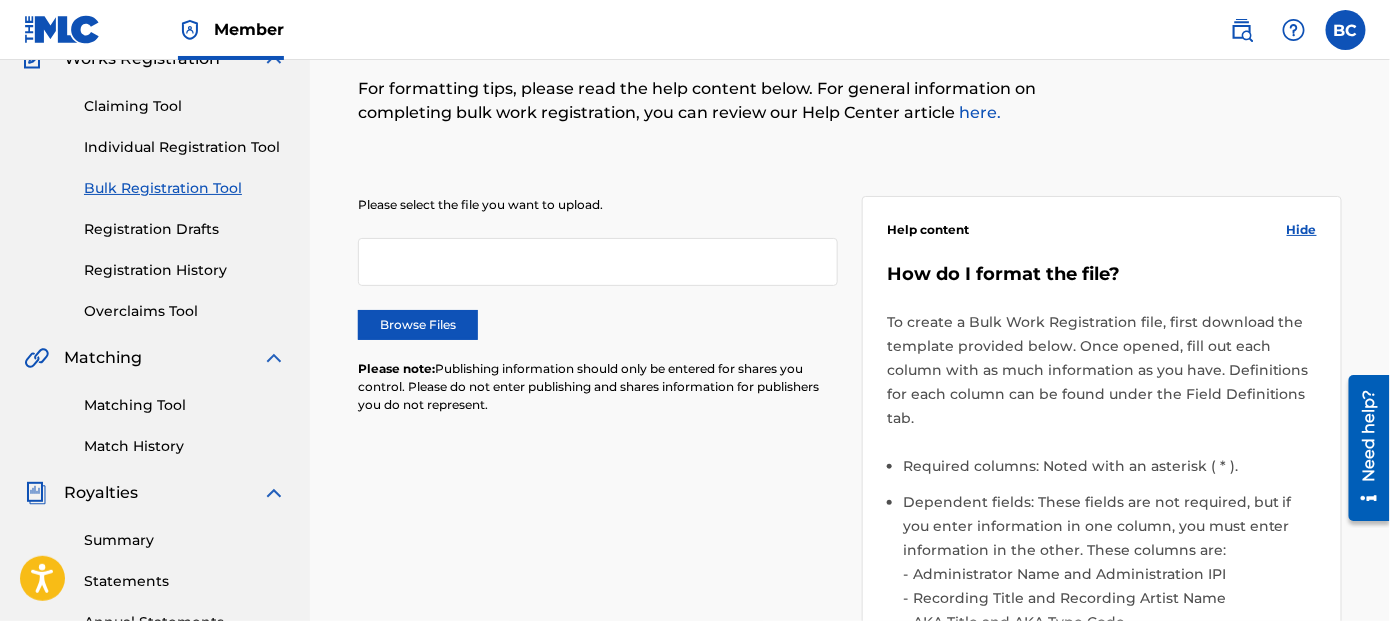 scroll, scrollTop: 100, scrollLeft: 0, axis: vertical 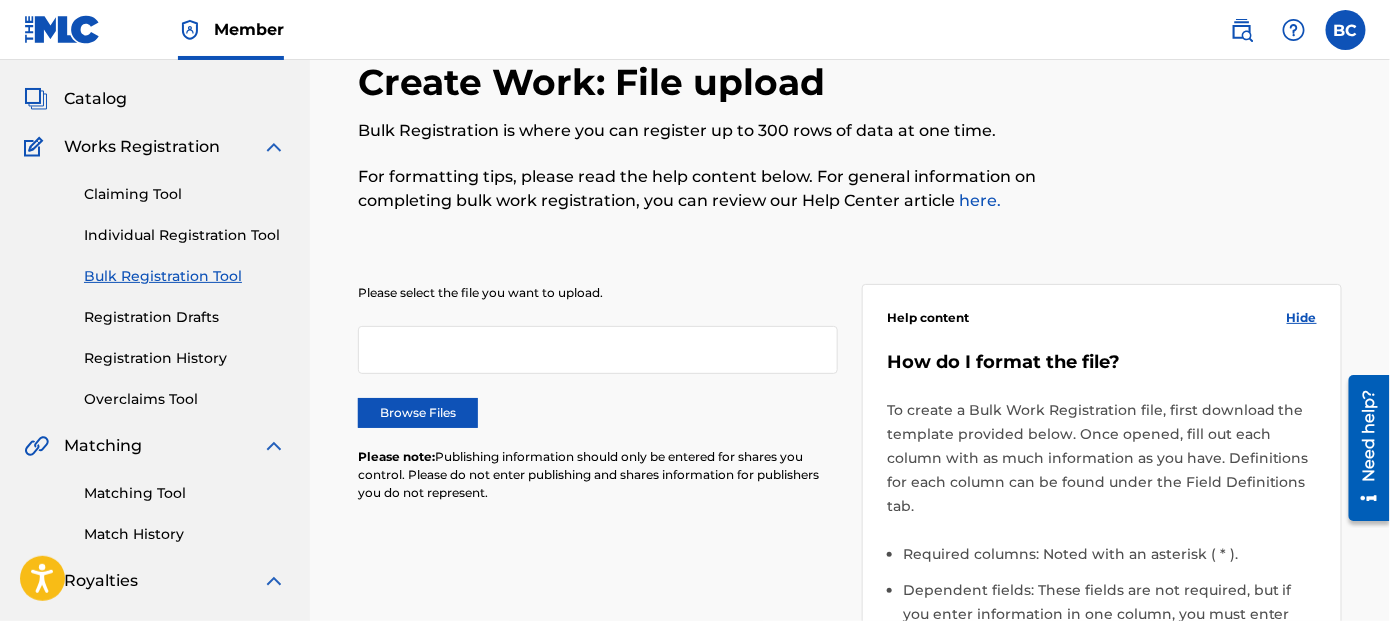 click on "Individual Registration Tool" at bounding box center [185, 235] 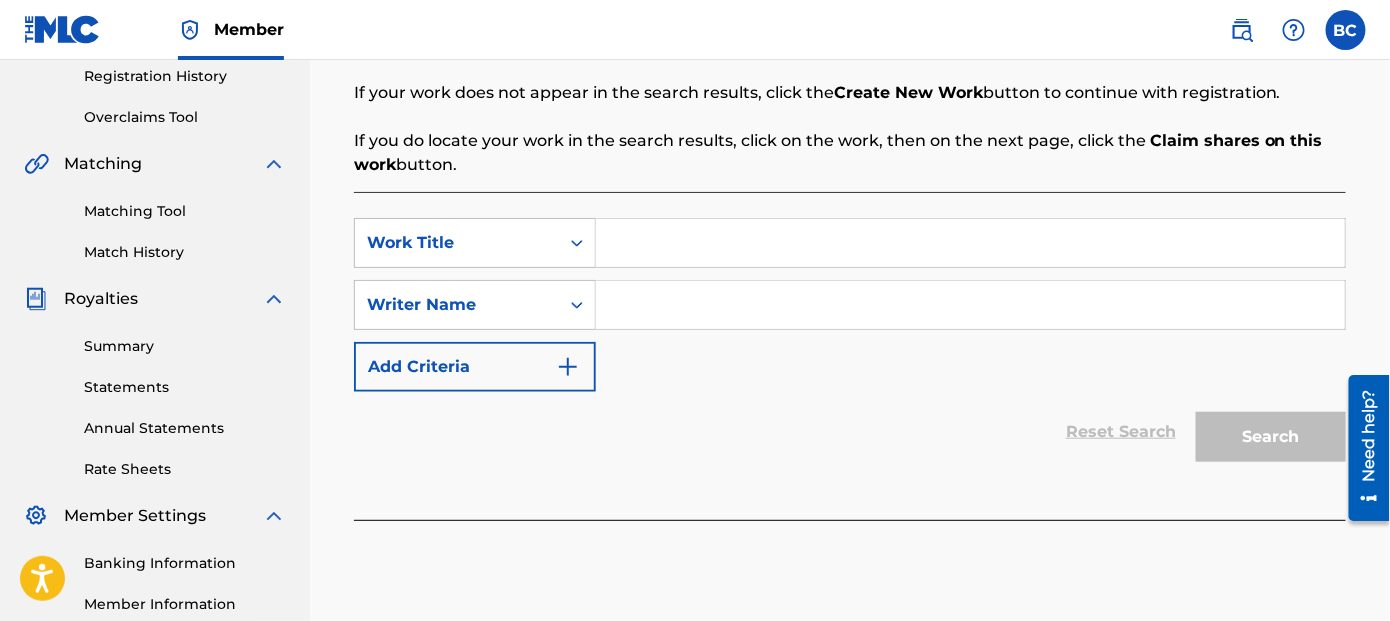 scroll, scrollTop: 400, scrollLeft: 0, axis: vertical 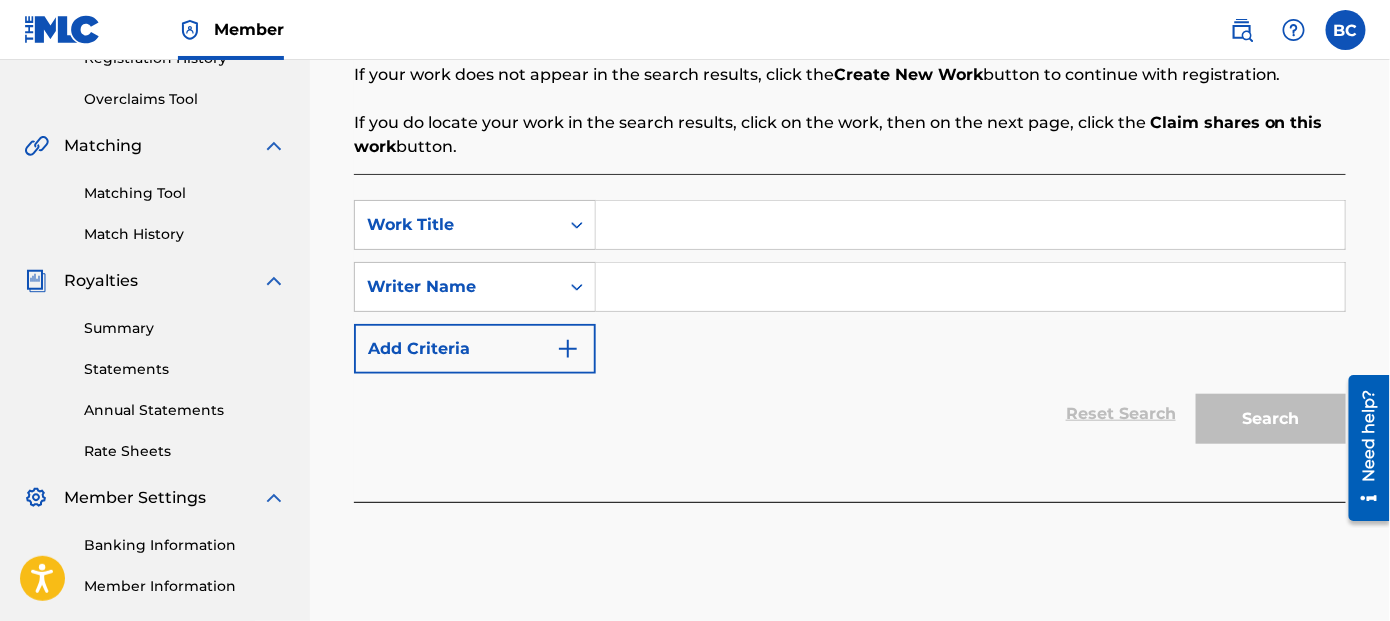 click at bounding box center (970, 225) 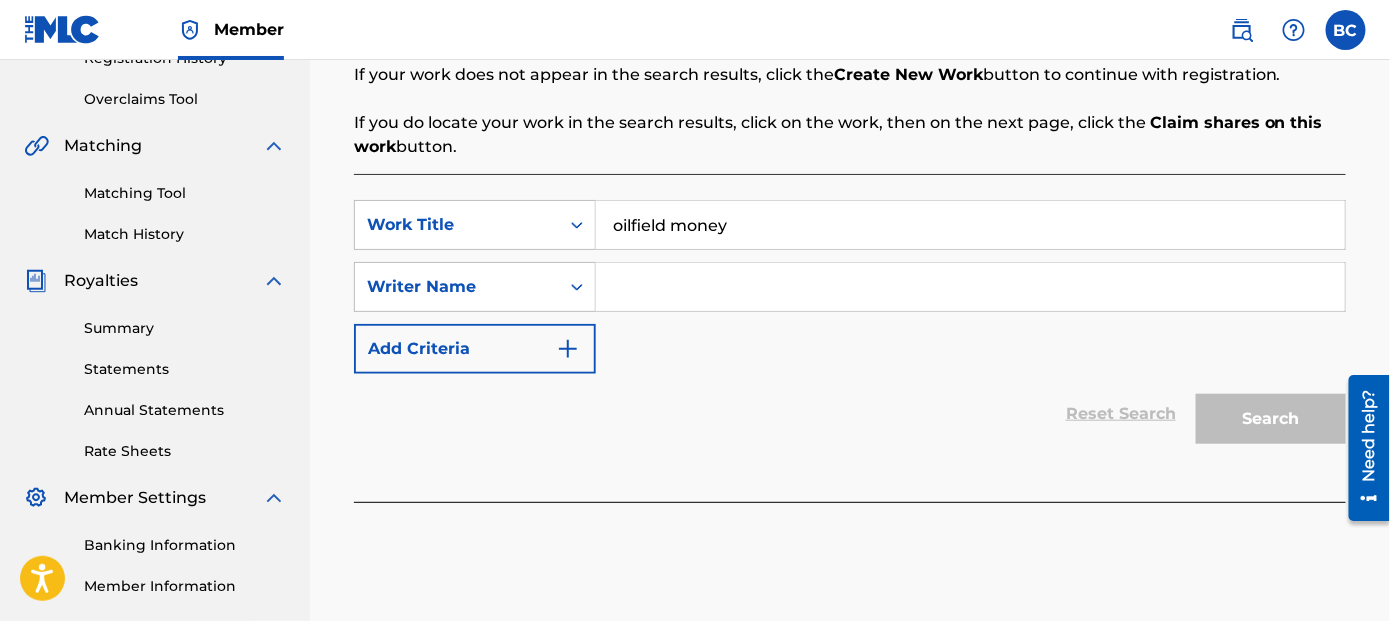 type on "oilfield money" 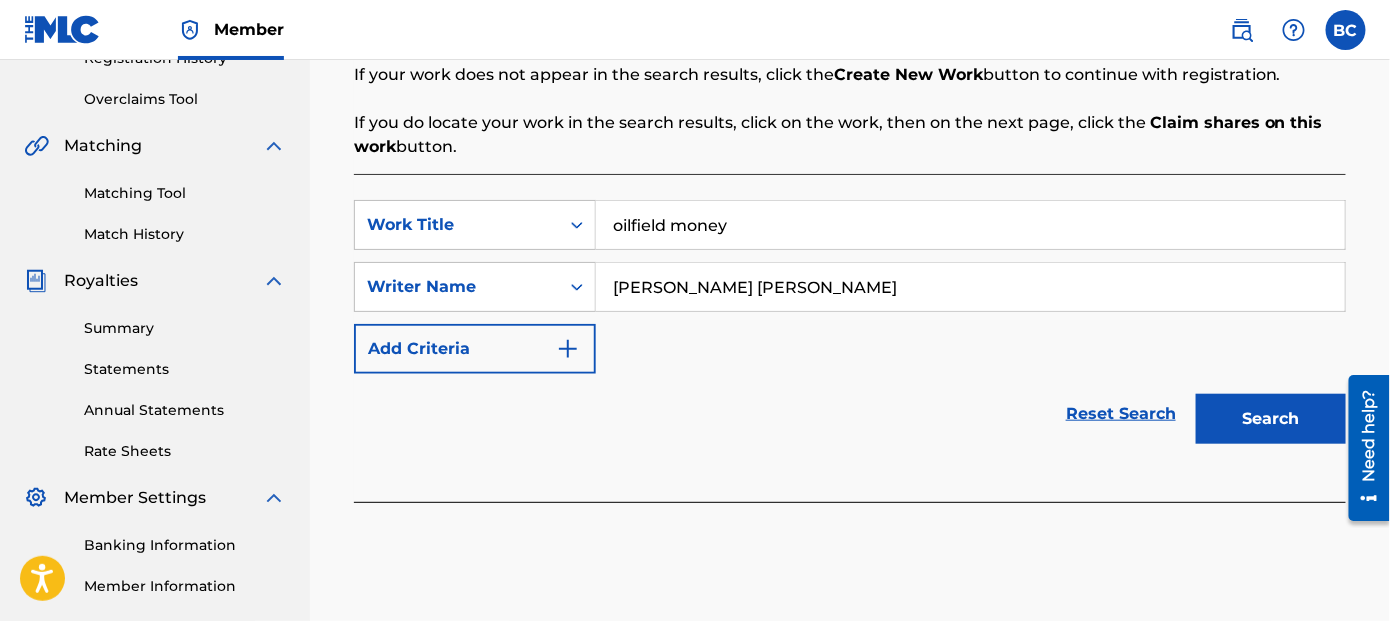 type on "[PERSON_NAME] [PERSON_NAME]" 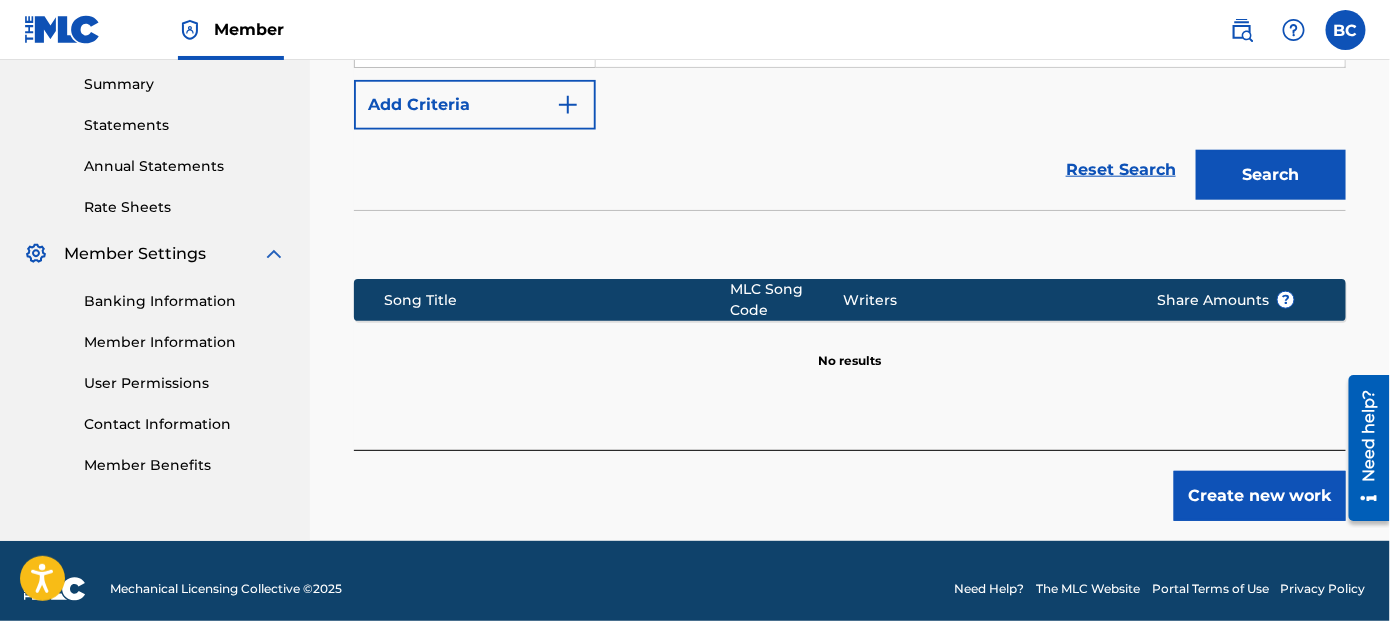 scroll, scrollTop: 647, scrollLeft: 0, axis: vertical 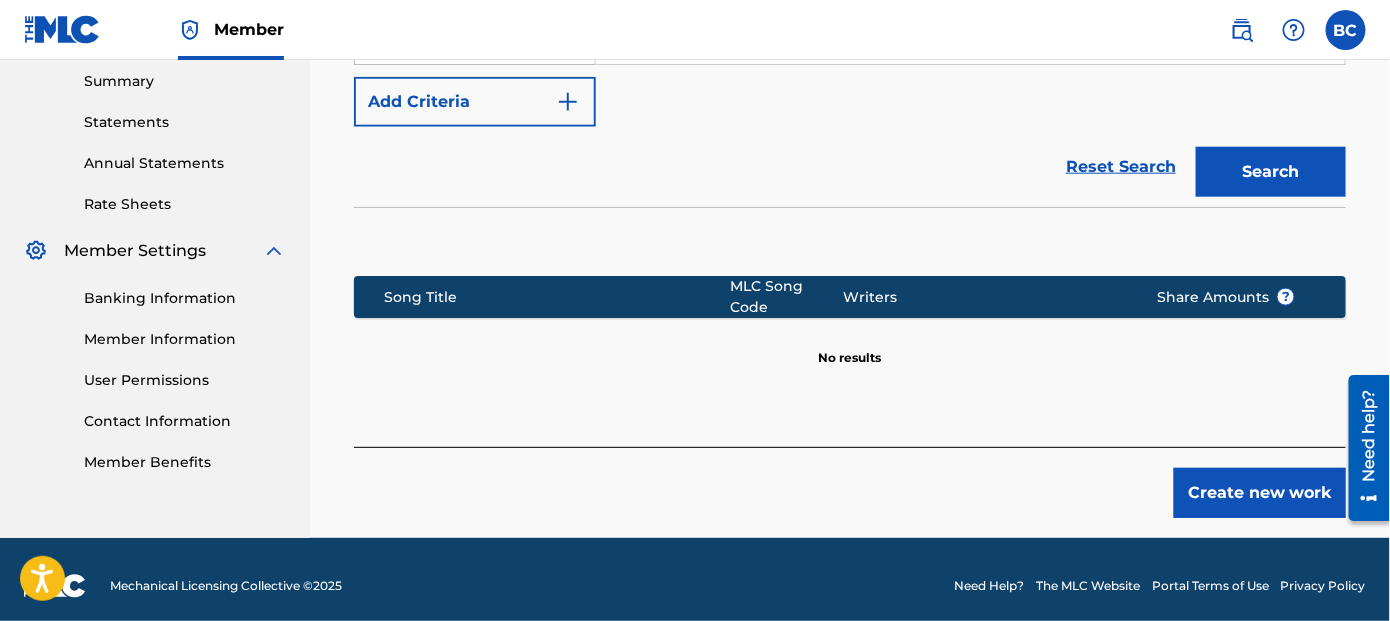 click on "Create new work" at bounding box center [1260, 493] 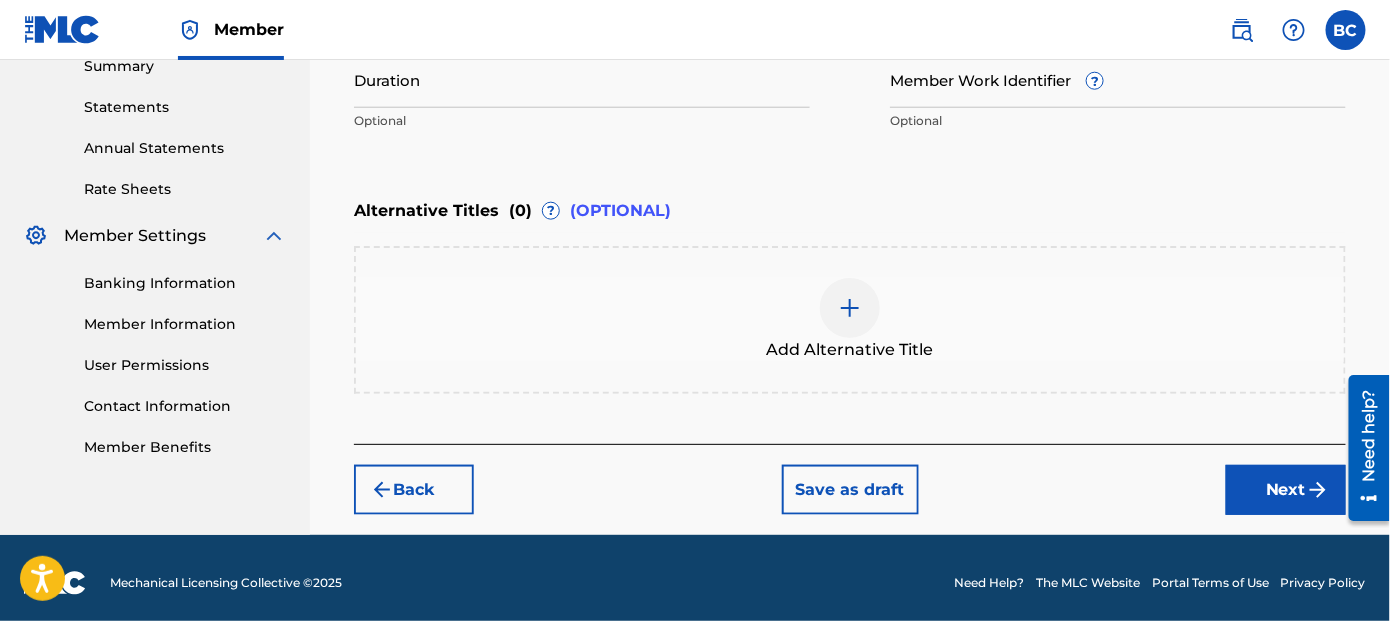 scroll, scrollTop: 669, scrollLeft: 0, axis: vertical 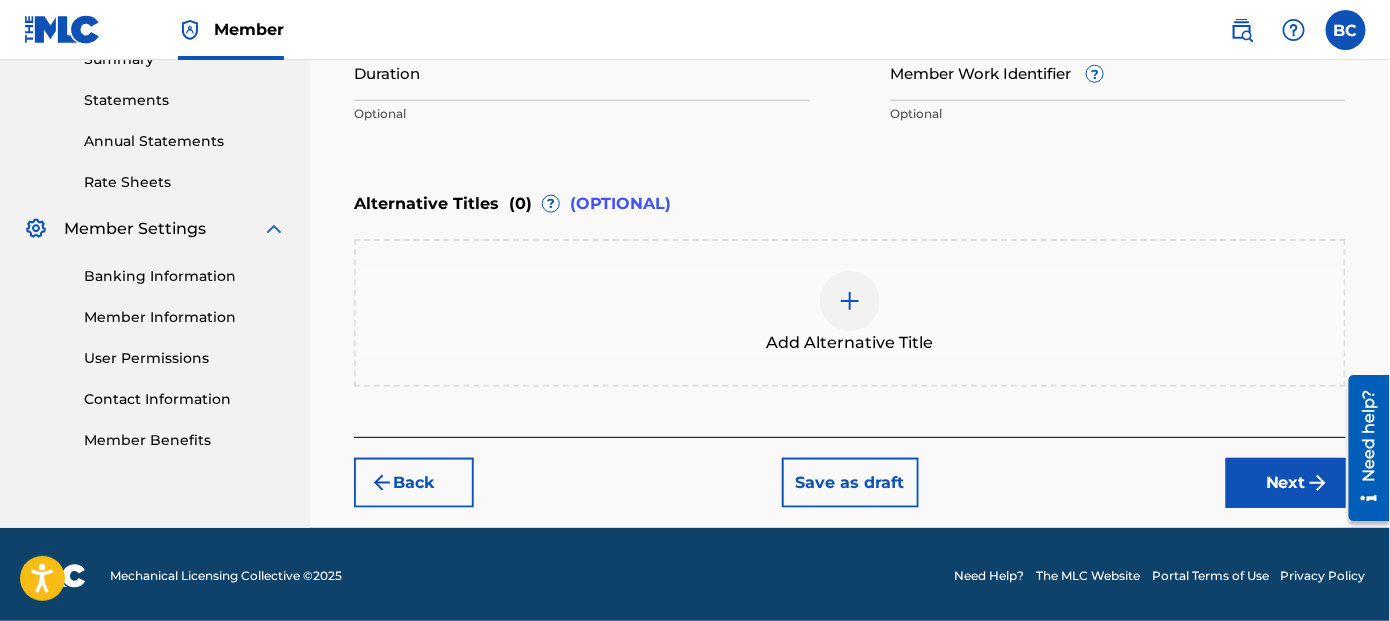 click at bounding box center (850, 301) 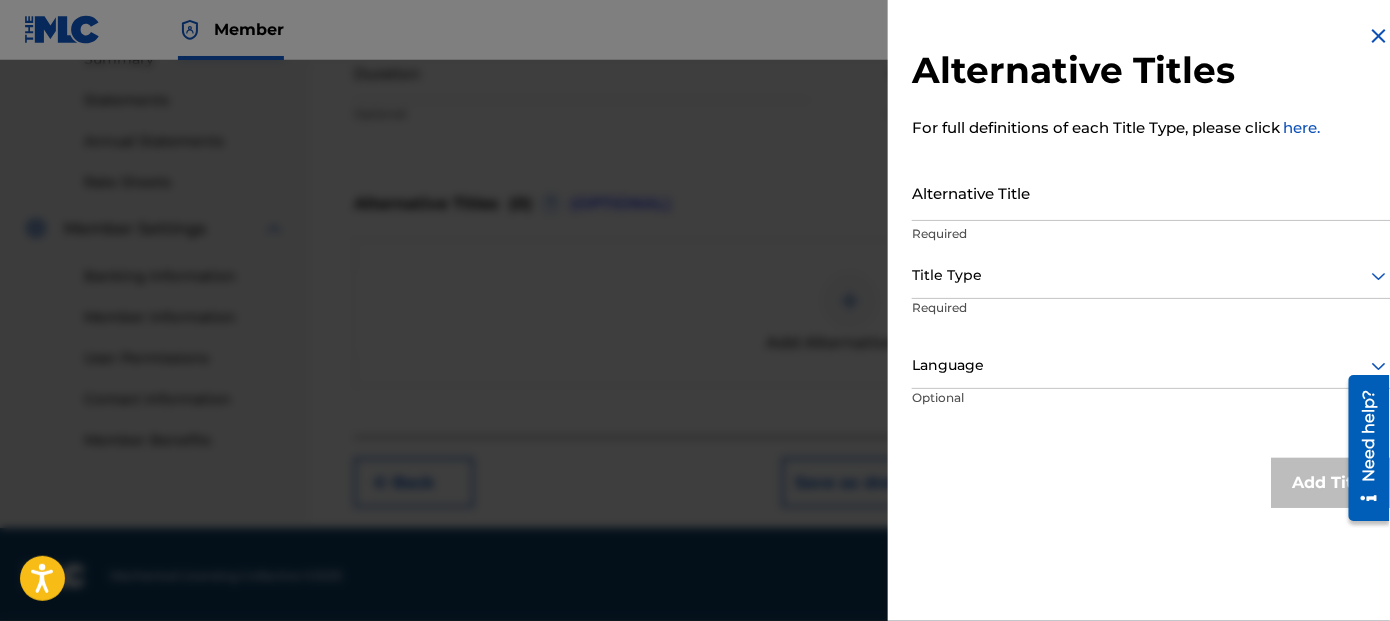 click at bounding box center [1379, 36] 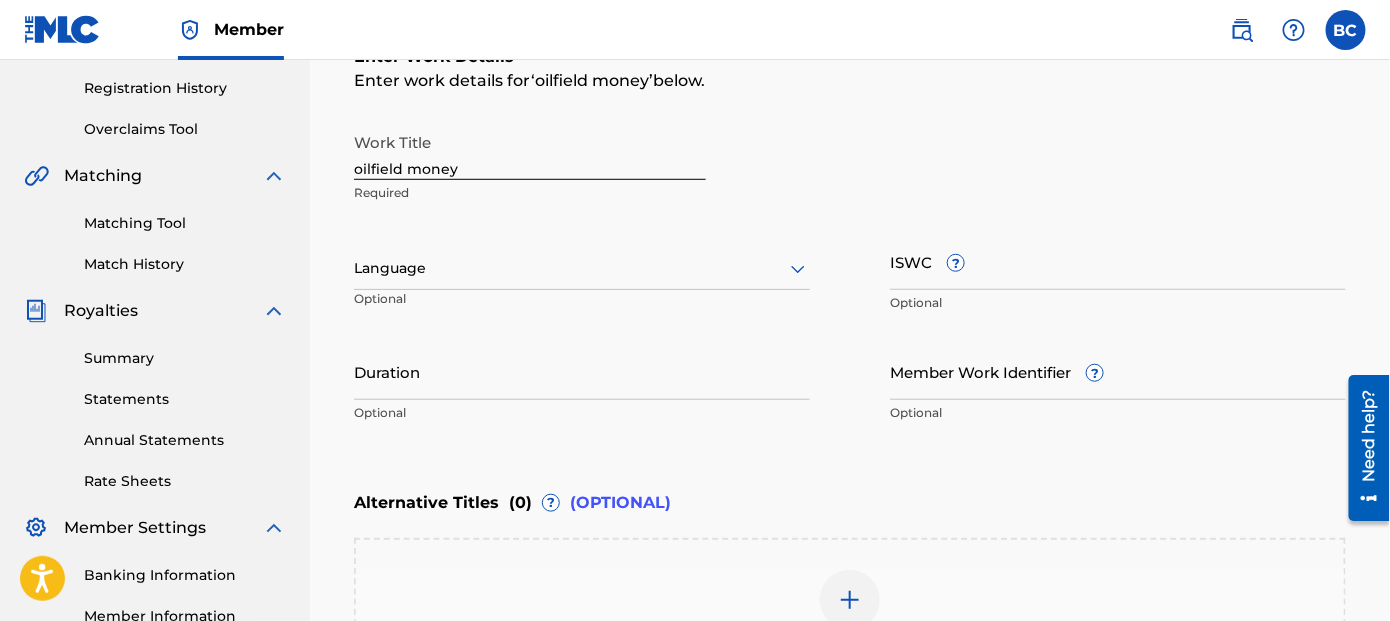 scroll, scrollTop: 269, scrollLeft: 0, axis: vertical 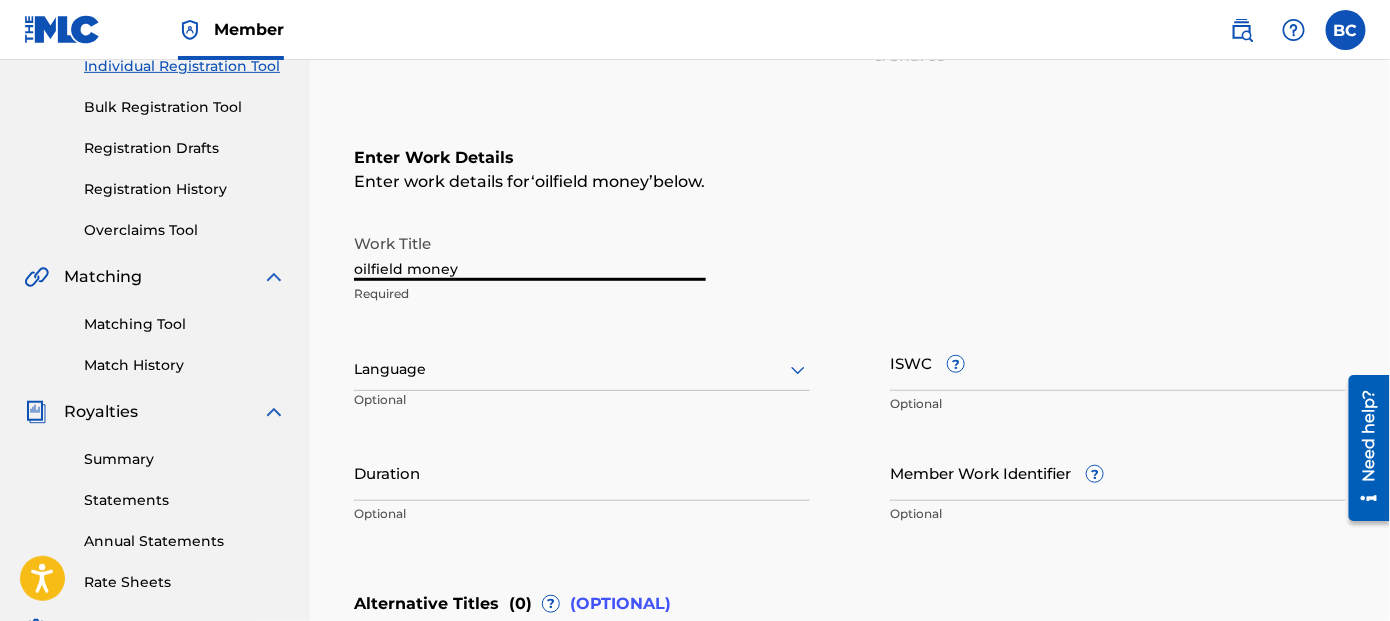 click on "oilfield money" at bounding box center (530, 252) 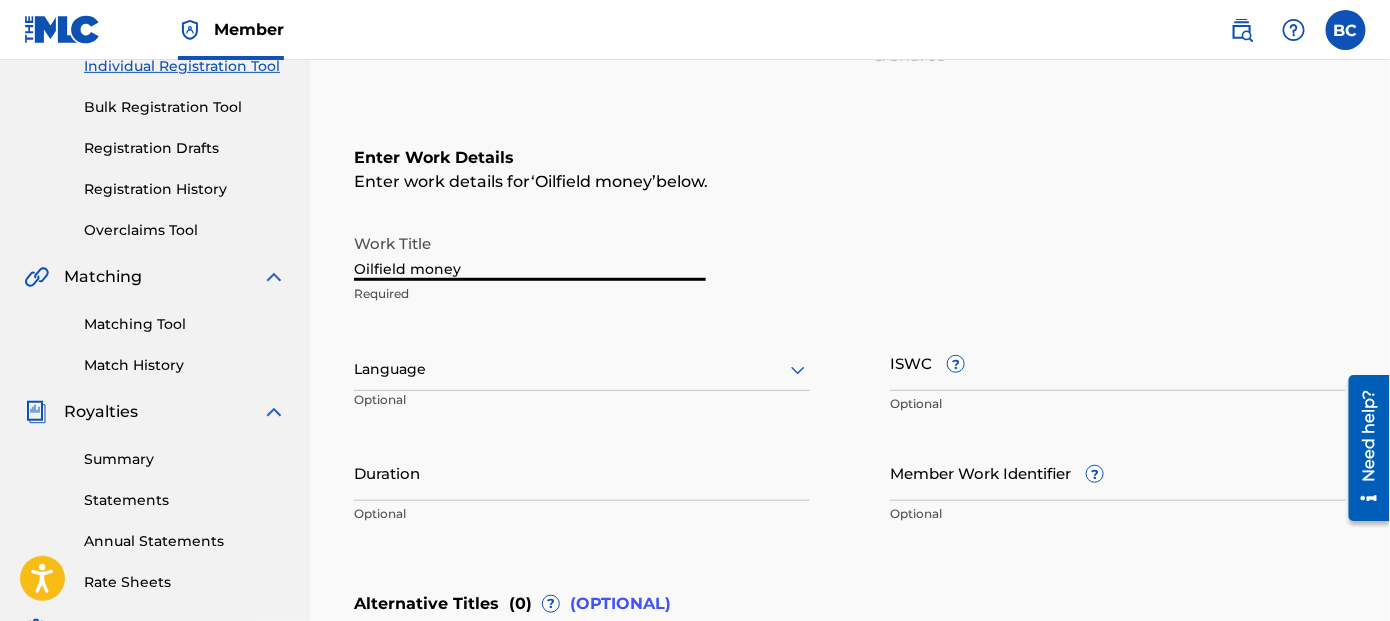 click on "Oilfield money" at bounding box center (530, 252) 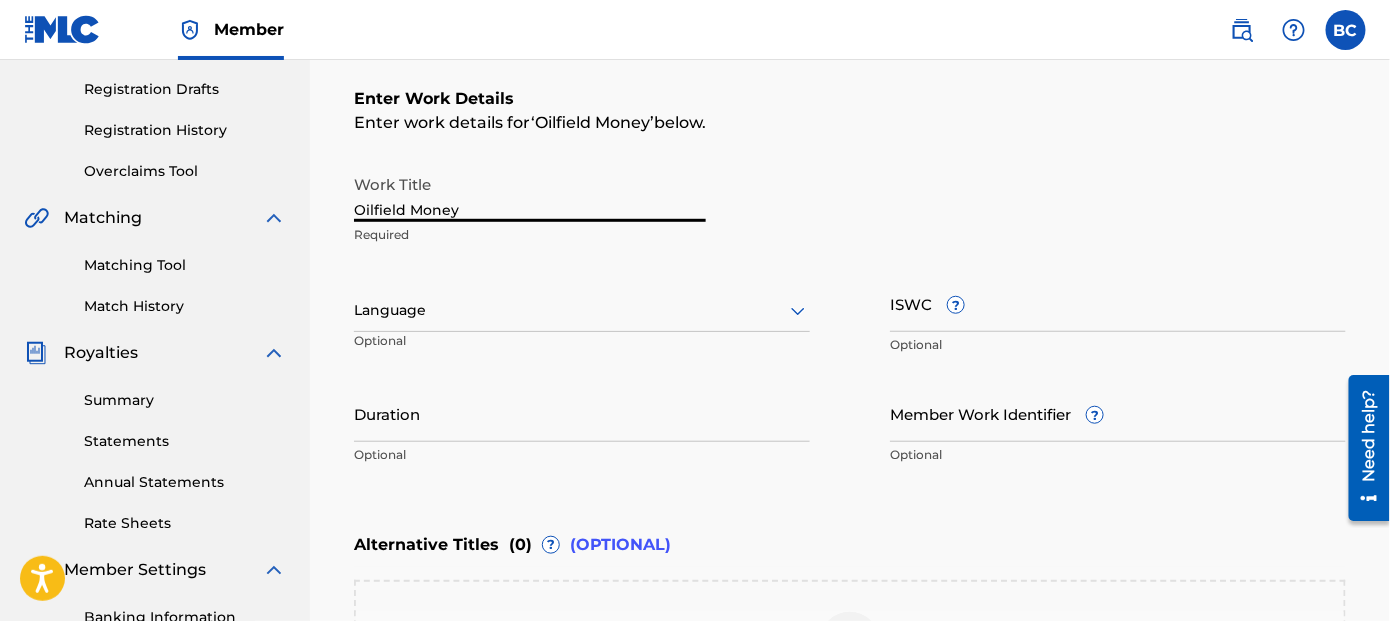 scroll, scrollTop: 370, scrollLeft: 0, axis: vertical 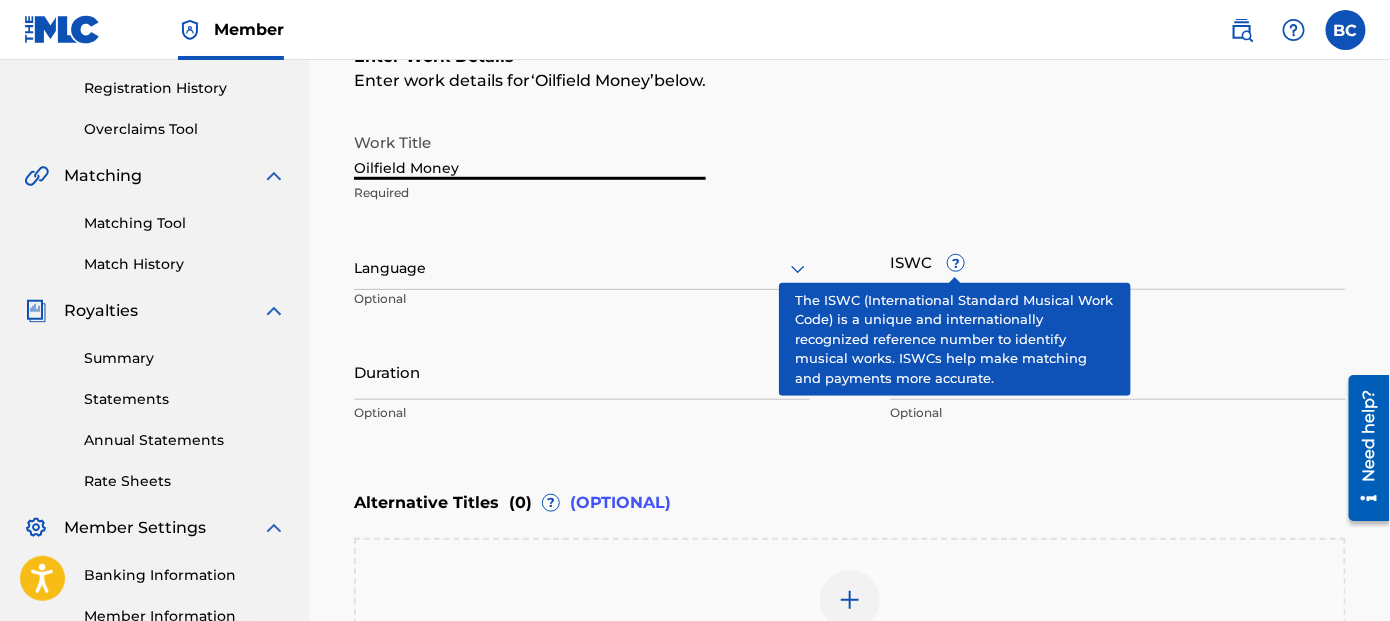 type on "Oilfield Money" 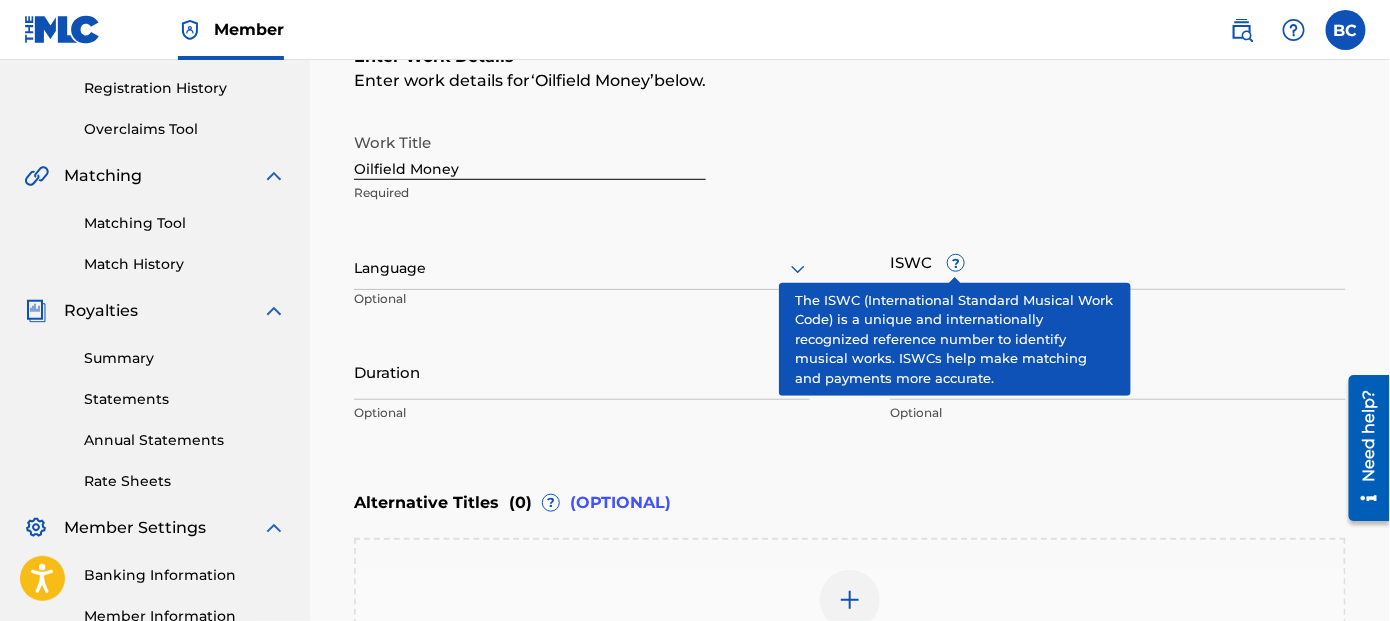 click on "?" at bounding box center (956, 263) 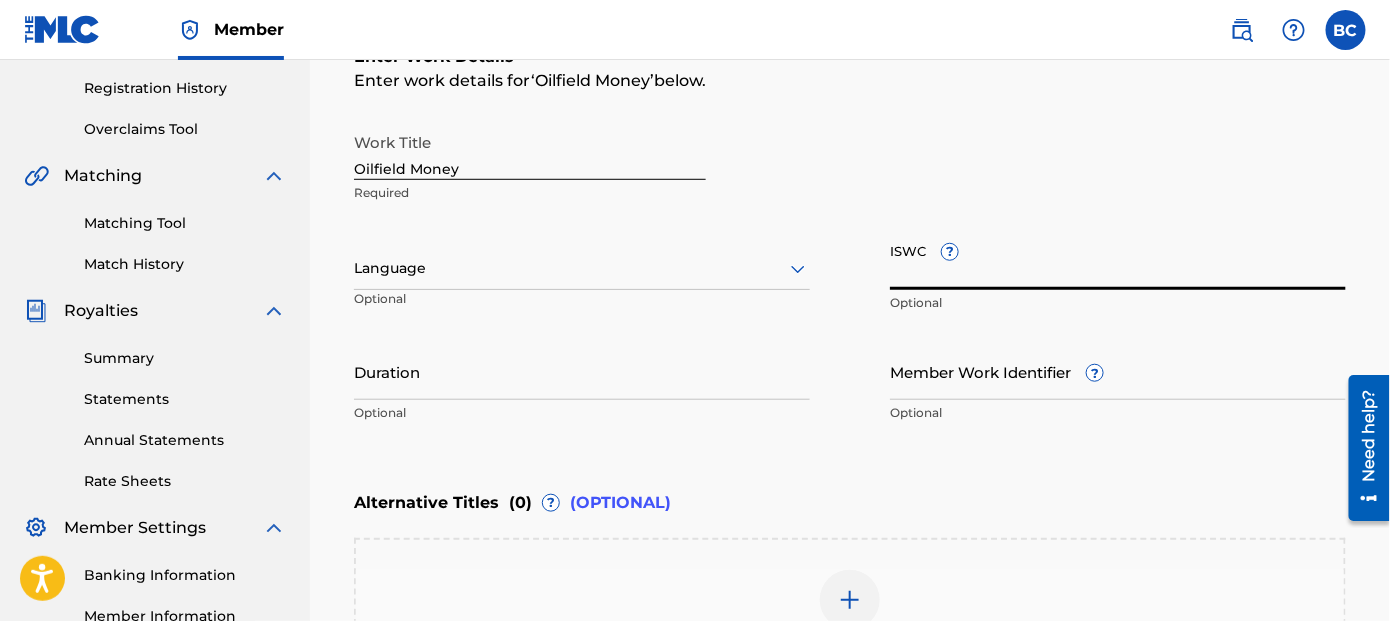 click on "ISWC   ?" at bounding box center (1118, 261) 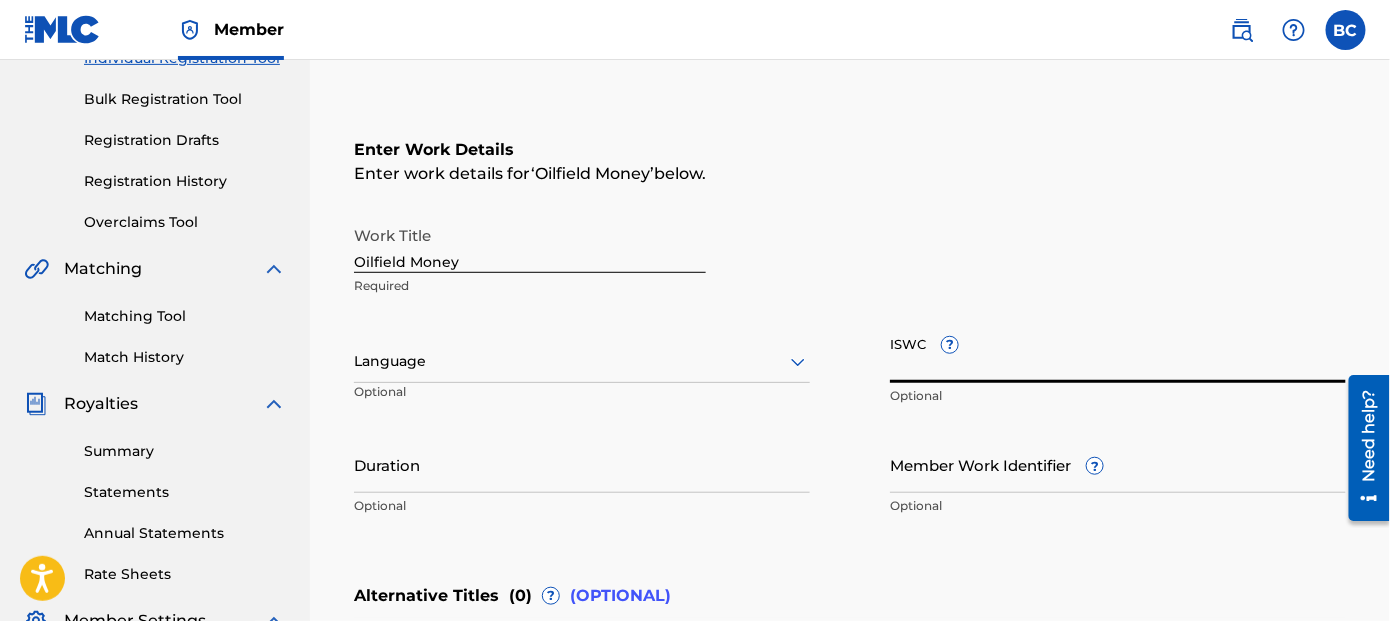 scroll, scrollTop: 269, scrollLeft: 0, axis: vertical 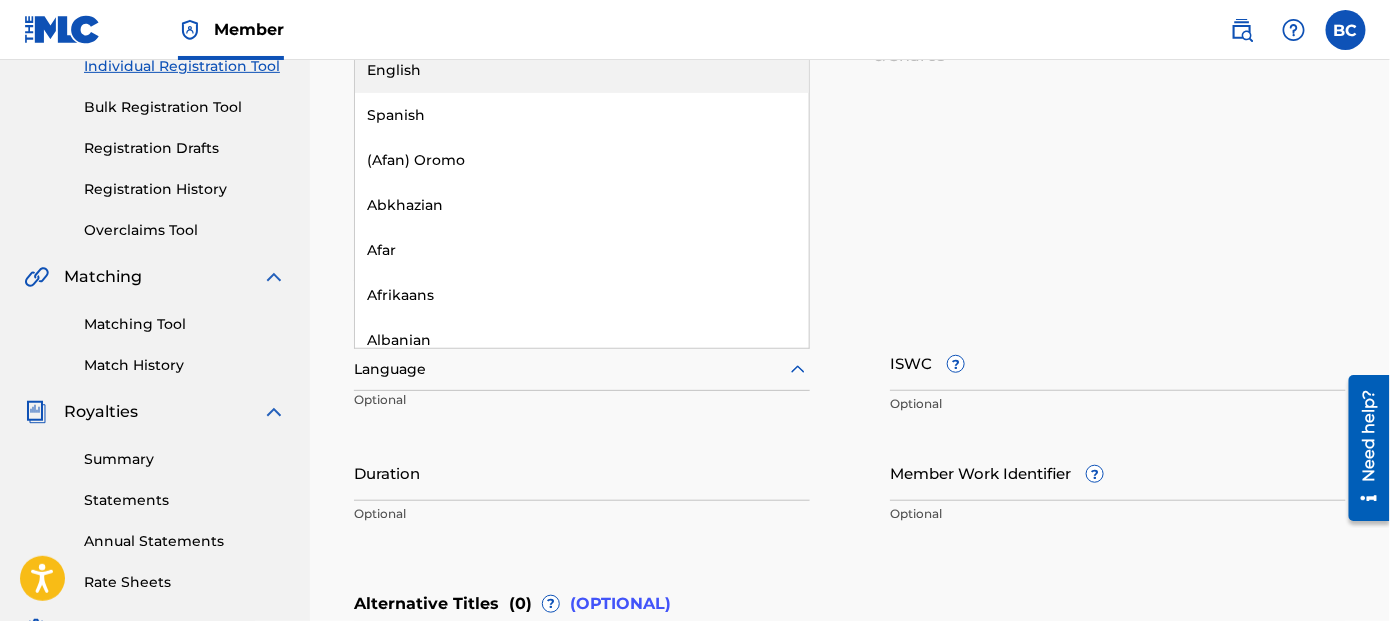click at bounding box center [582, 369] 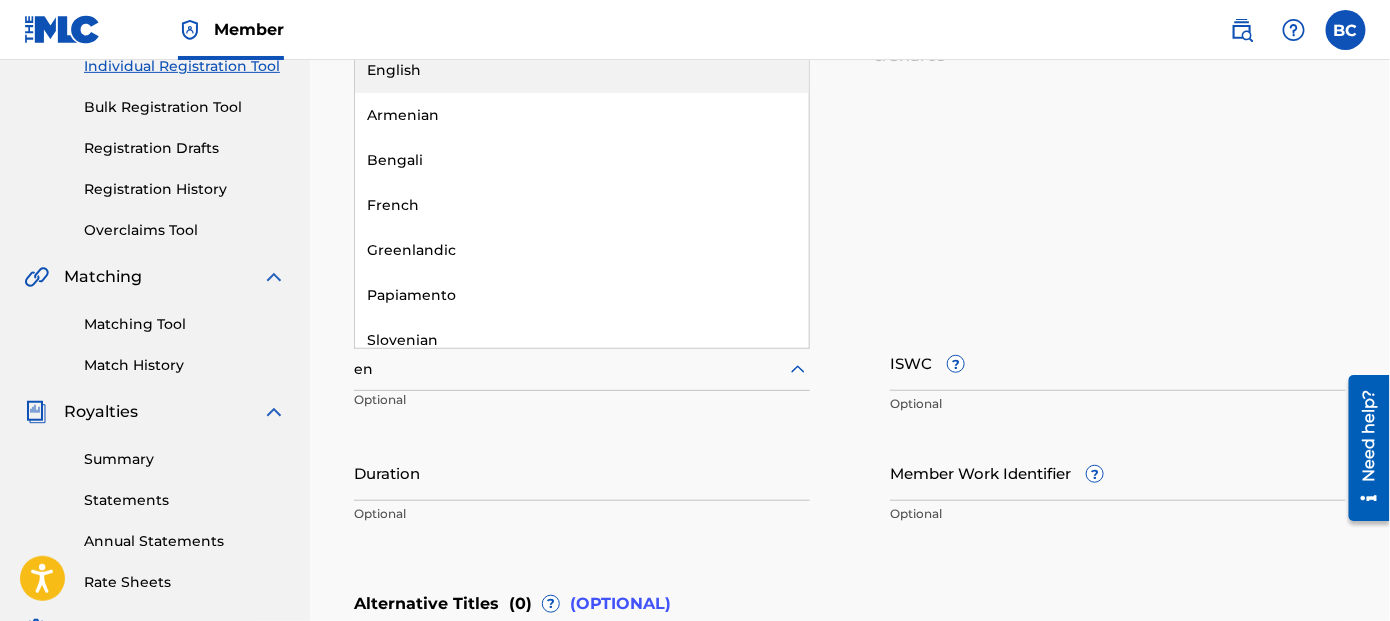 type on "eng" 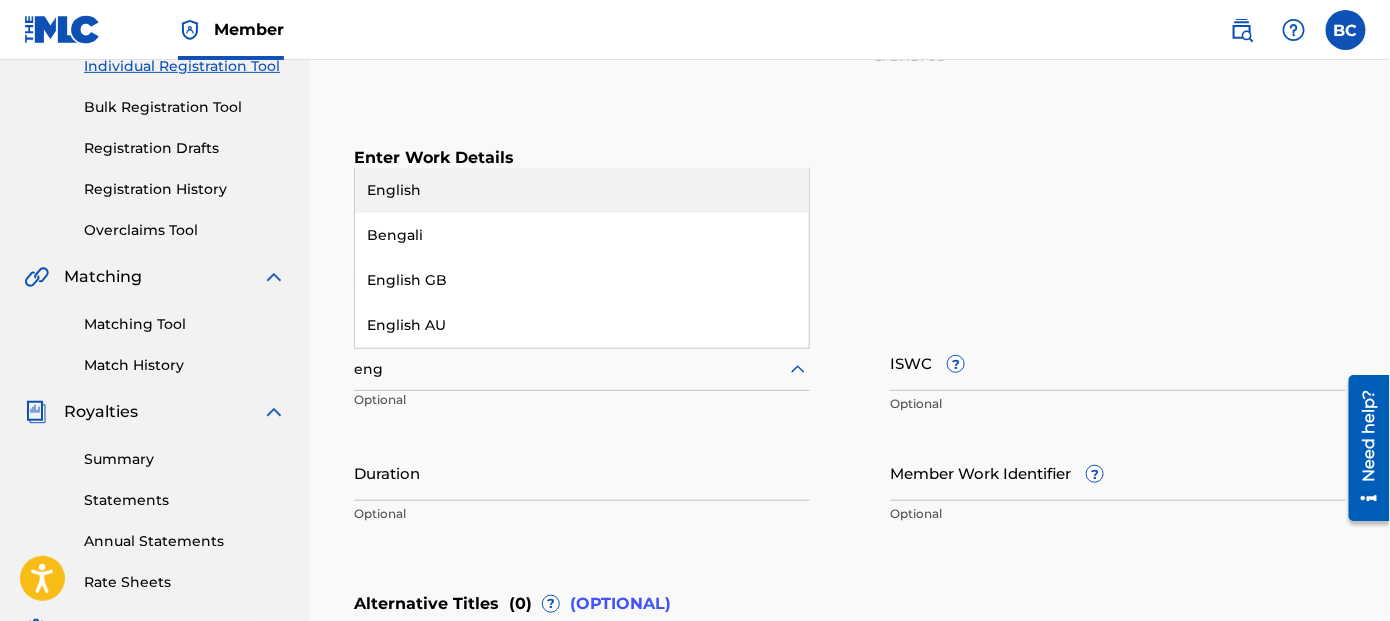 click on "English" at bounding box center (582, 190) 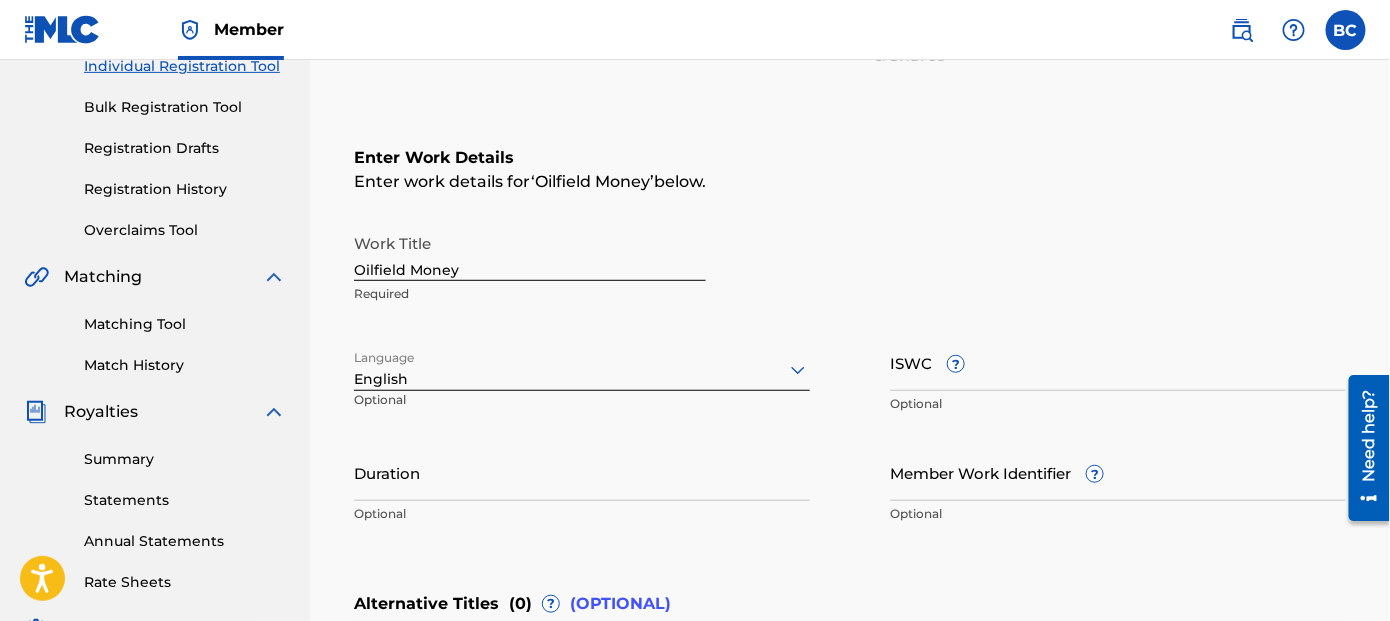 type 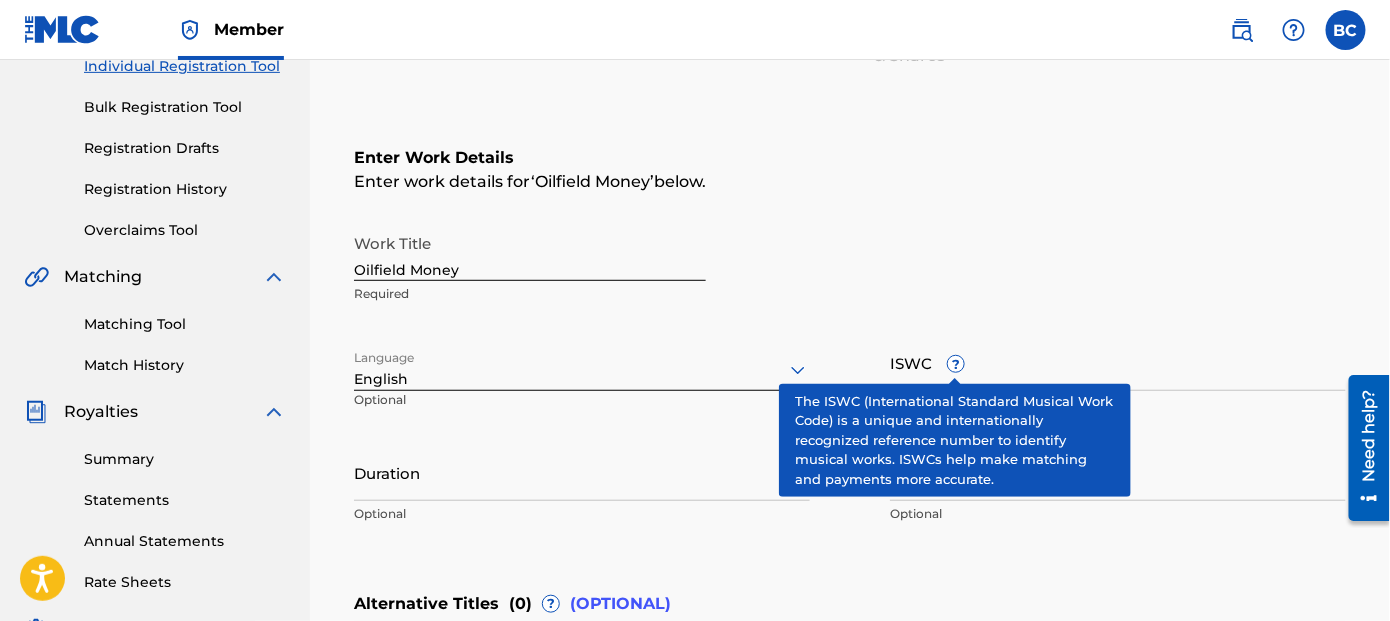 click on "?" at bounding box center (956, 364) 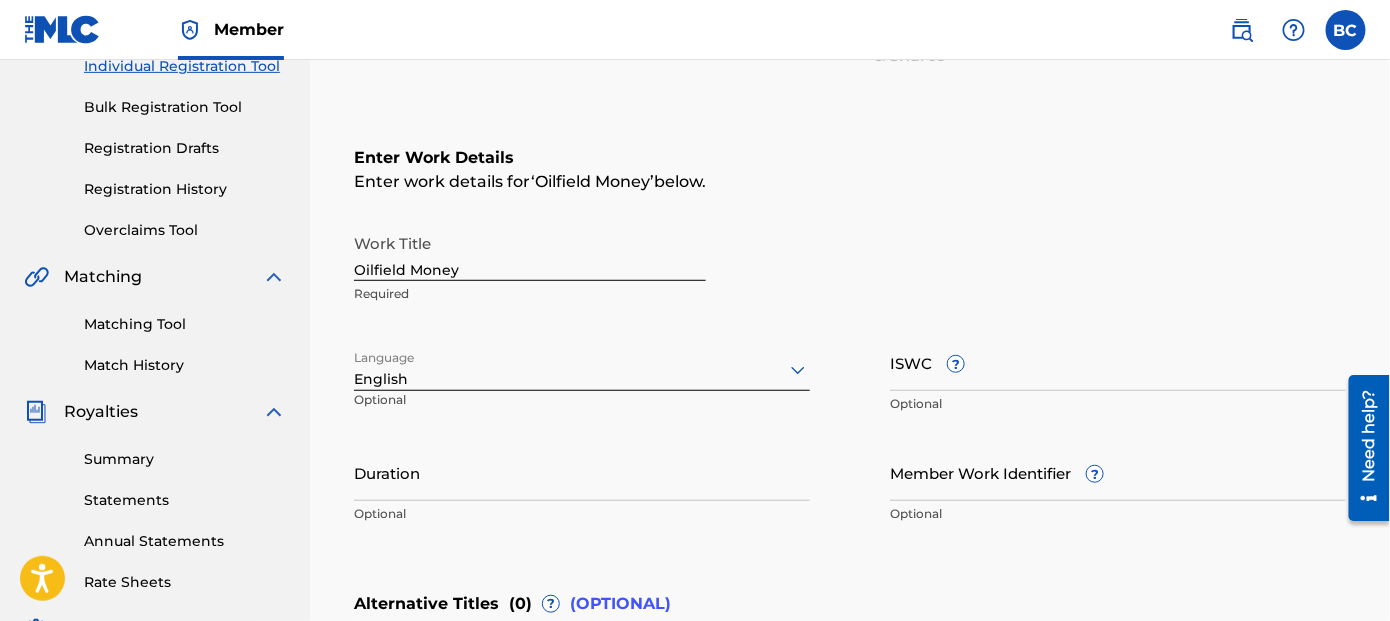 click on "ISWC   ?" at bounding box center (1118, 362) 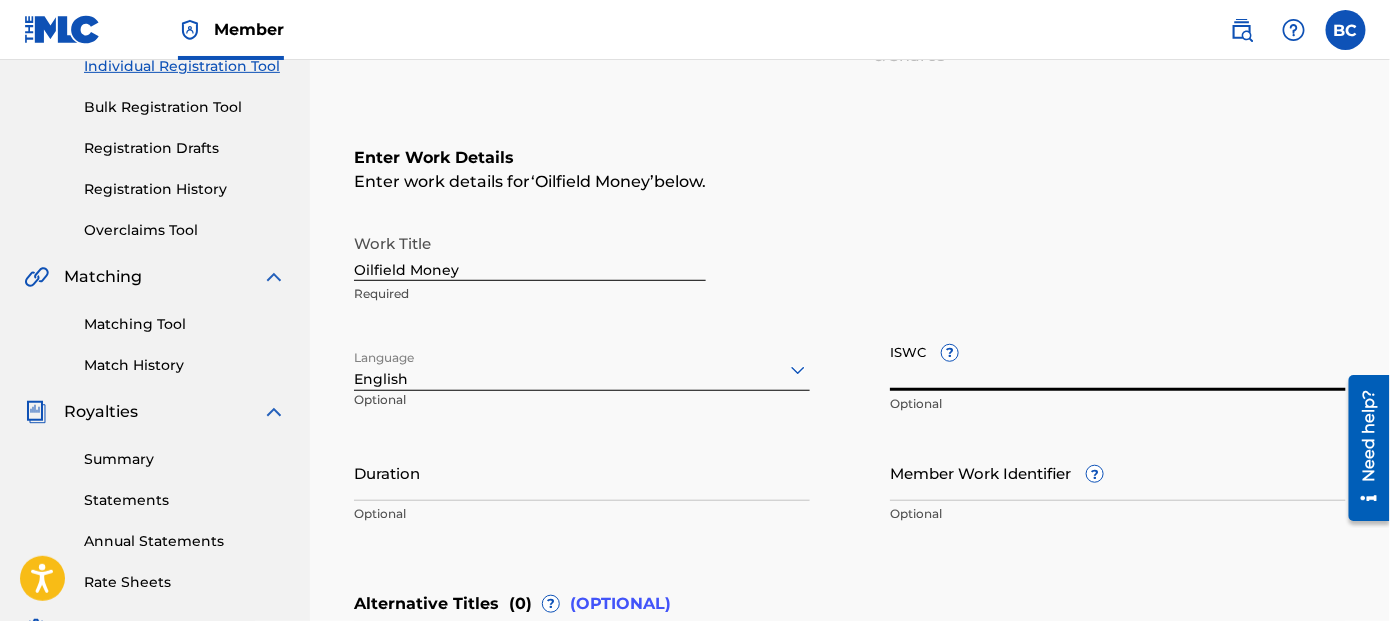 paste on "QZK6J2150682" 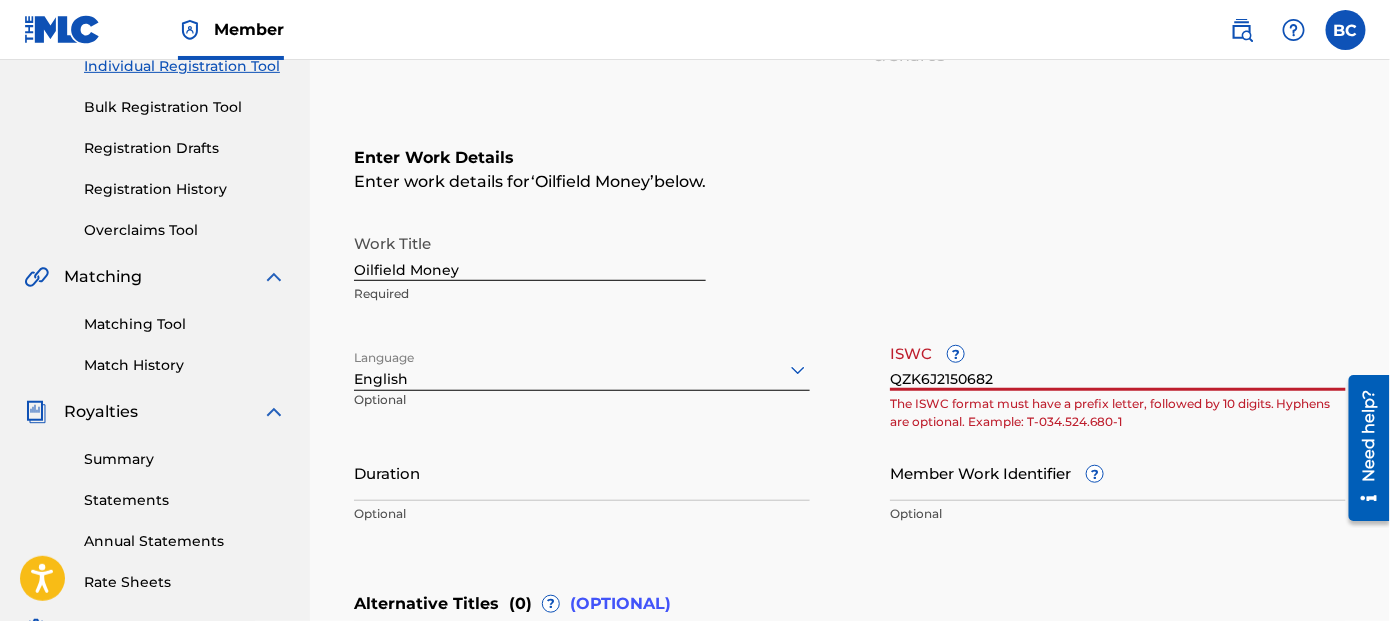 drag, startPoint x: 1008, startPoint y: 373, endPoint x: 840, endPoint y: 384, distance: 168.35974 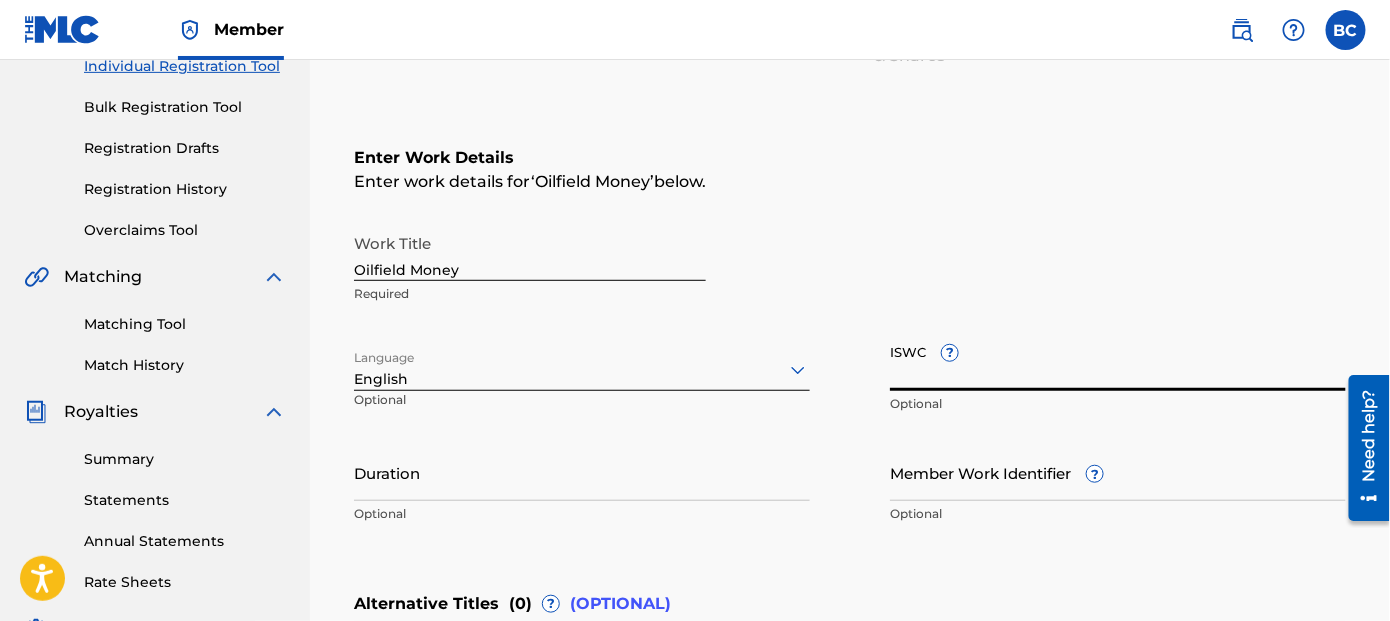 click on "Work Title   Oilfield Money Required" at bounding box center [850, 269] 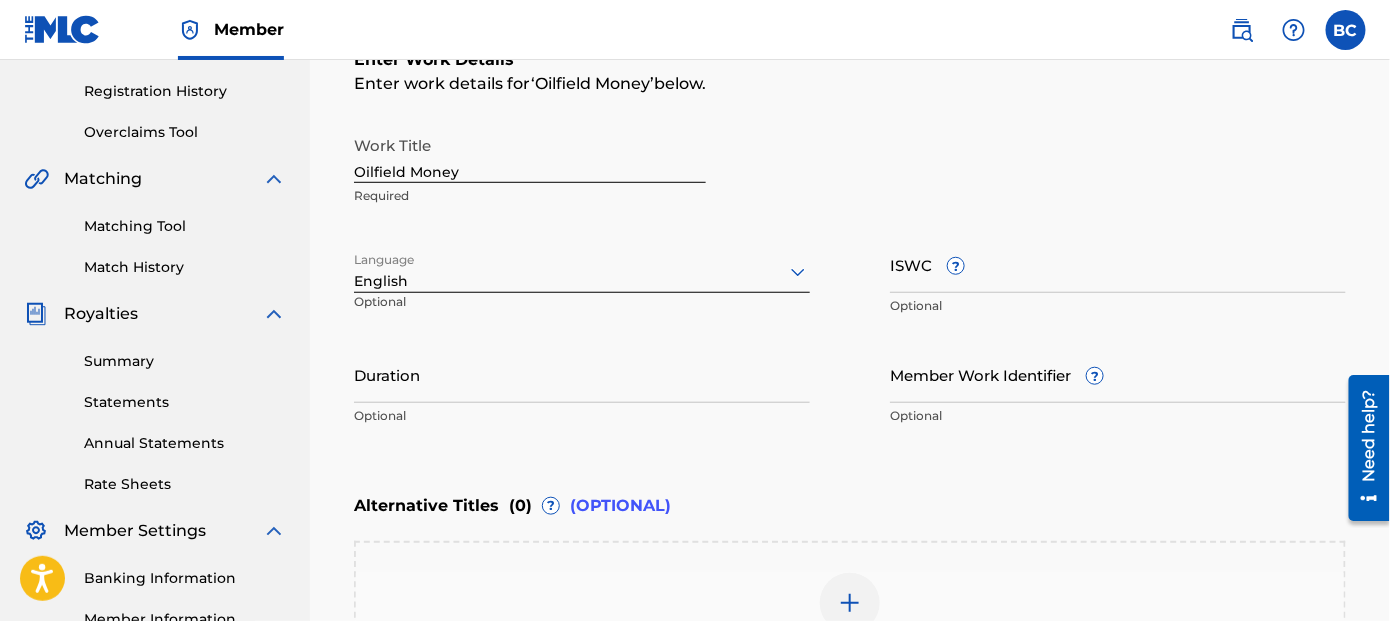 scroll, scrollTop: 370, scrollLeft: 0, axis: vertical 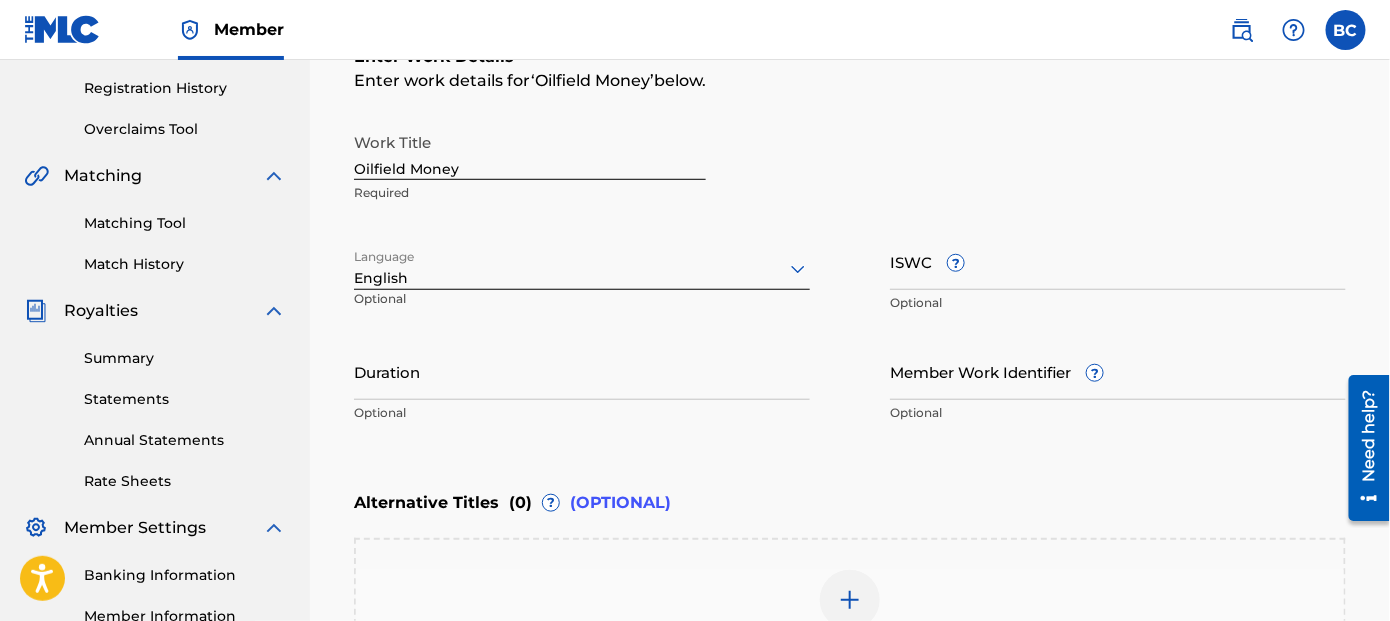 click on "Duration" at bounding box center [582, 371] 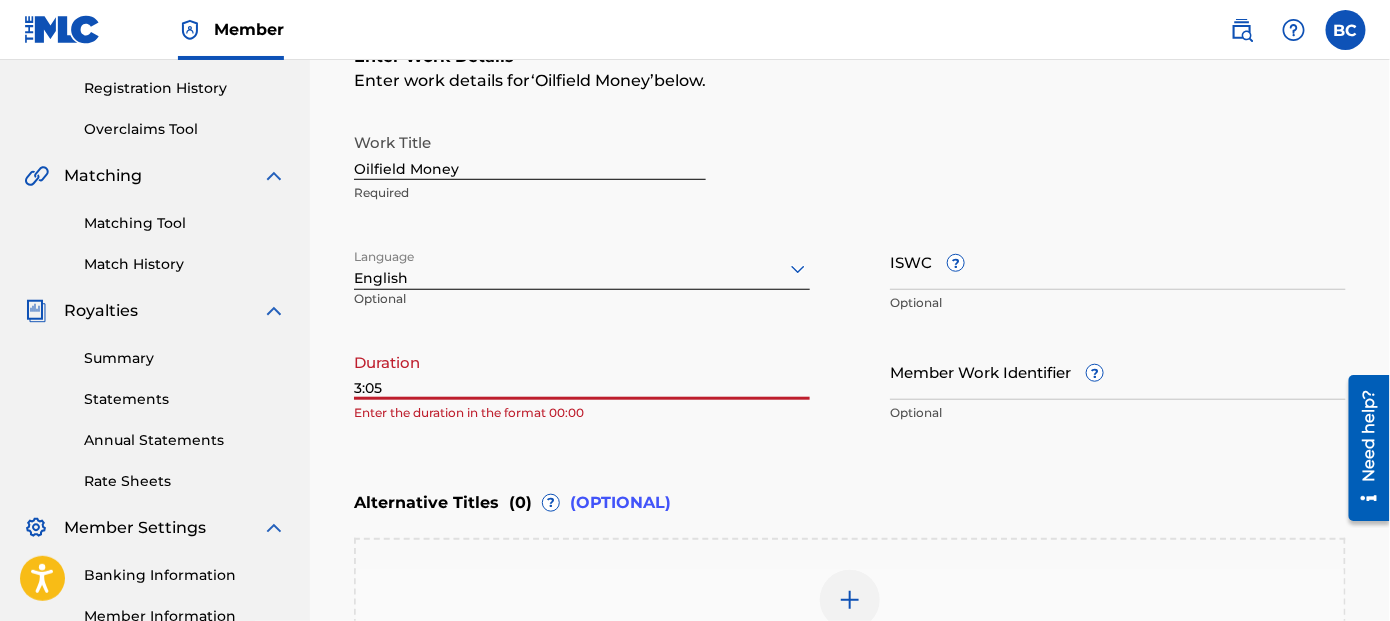 click on "3:05" at bounding box center [582, 371] 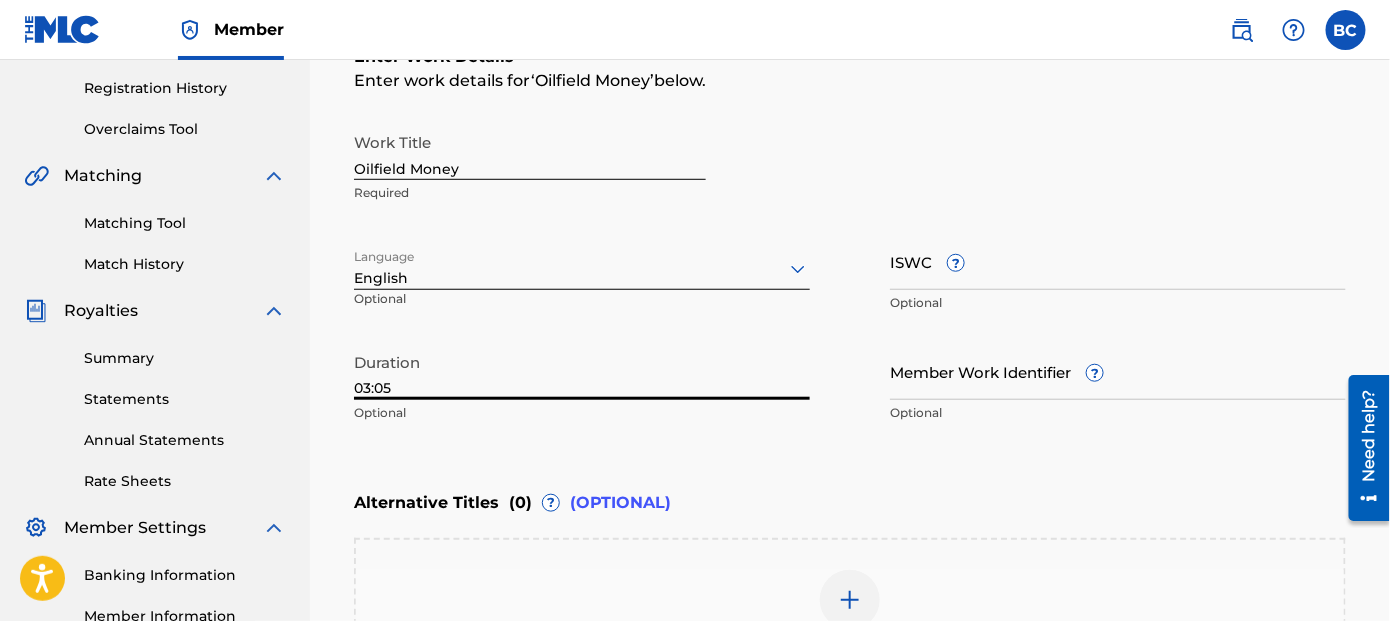 scroll, scrollTop: 469, scrollLeft: 0, axis: vertical 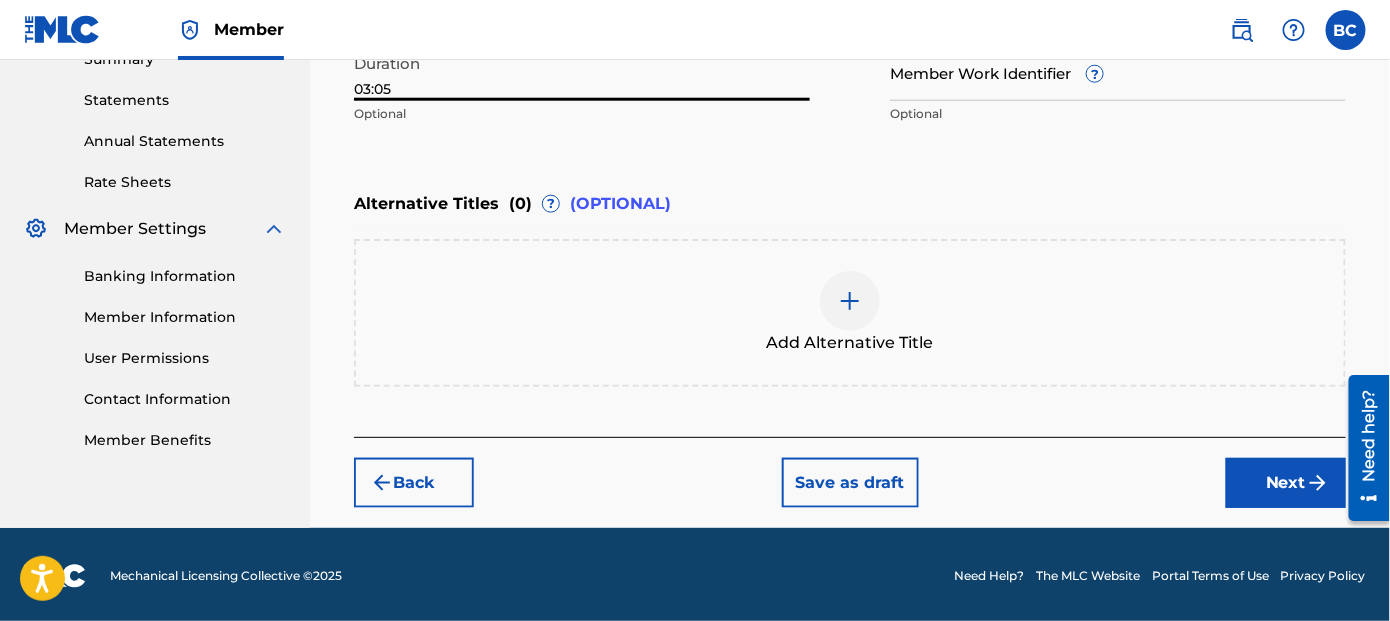 type on "03:05" 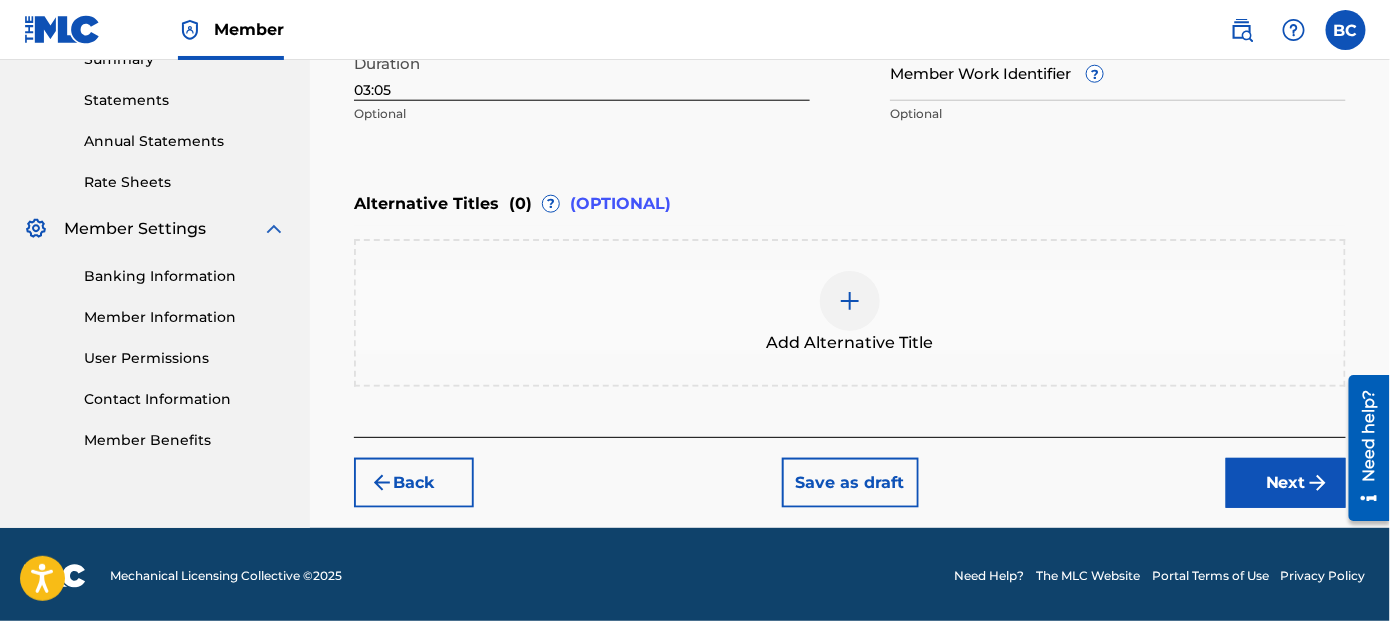 click on "Next" at bounding box center (1286, 483) 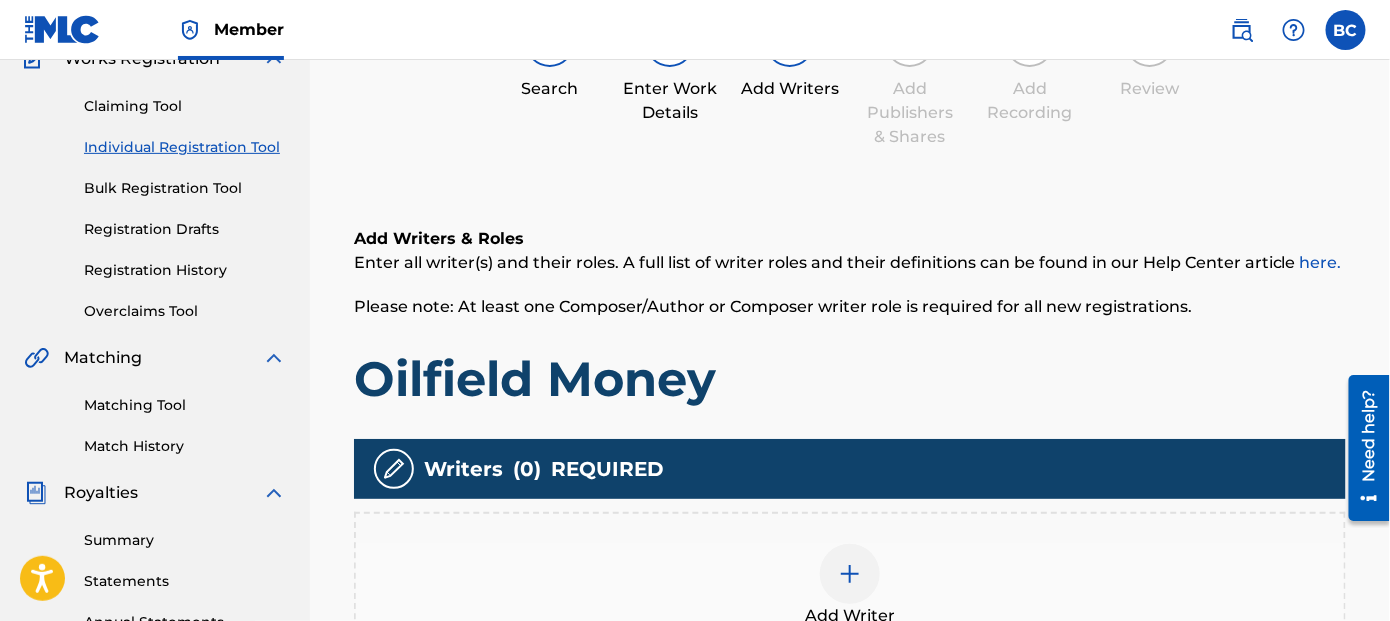 scroll, scrollTop: 290, scrollLeft: 0, axis: vertical 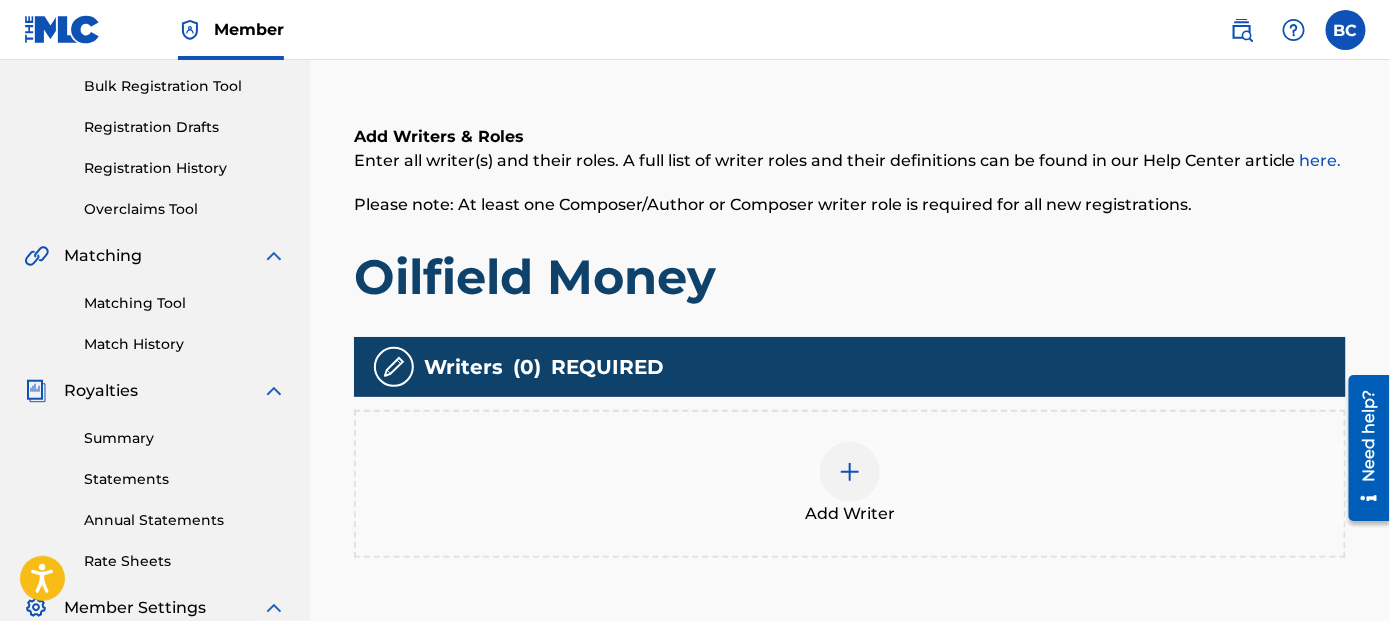click at bounding box center (850, 472) 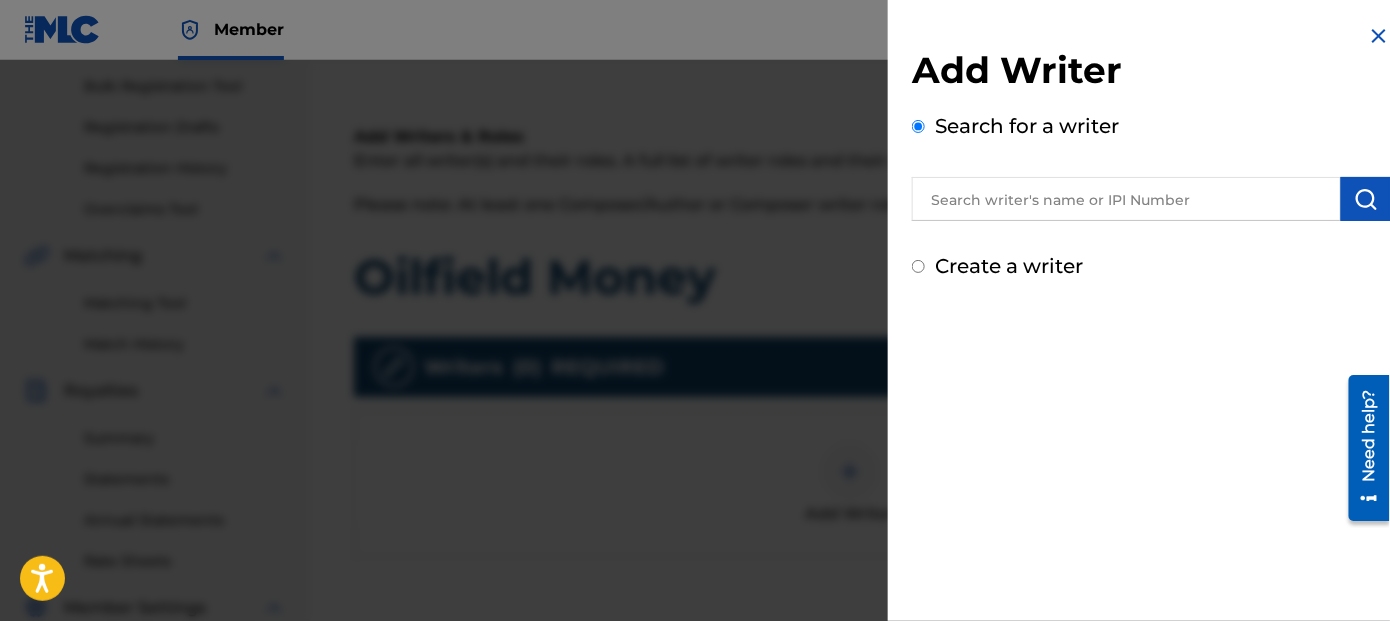 click at bounding box center [1126, 199] 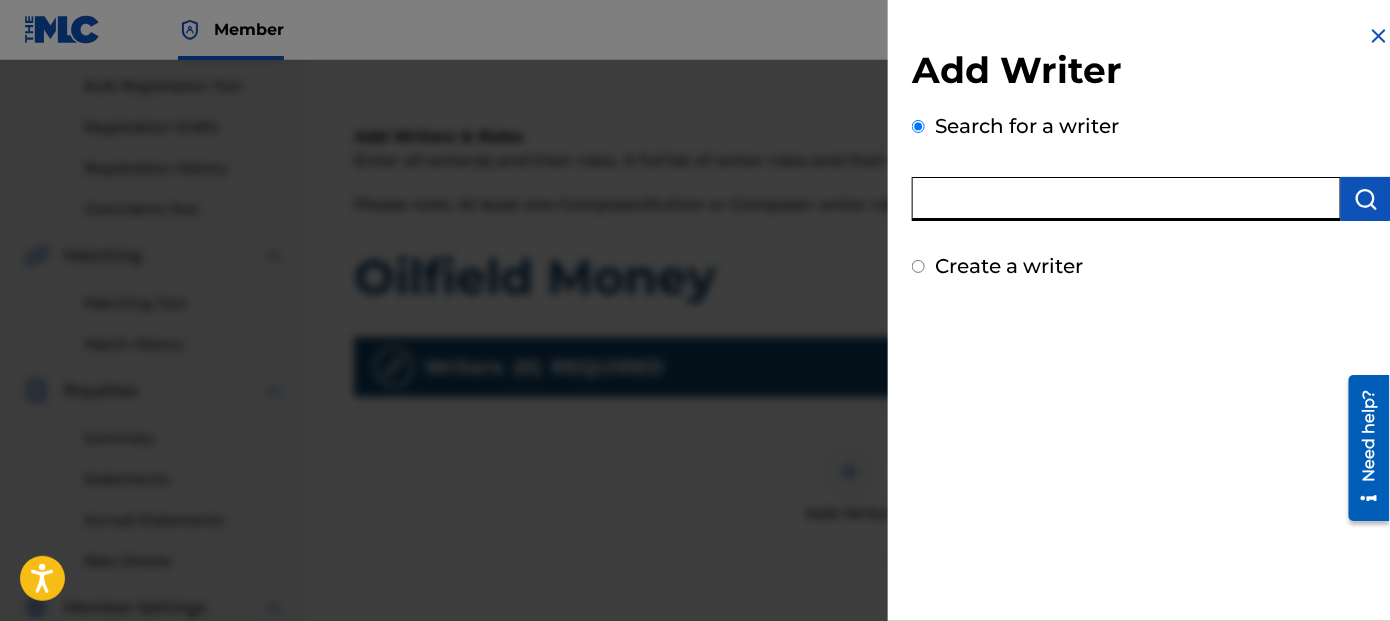 click on "Add Writer" at bounding box center [1151, 73] 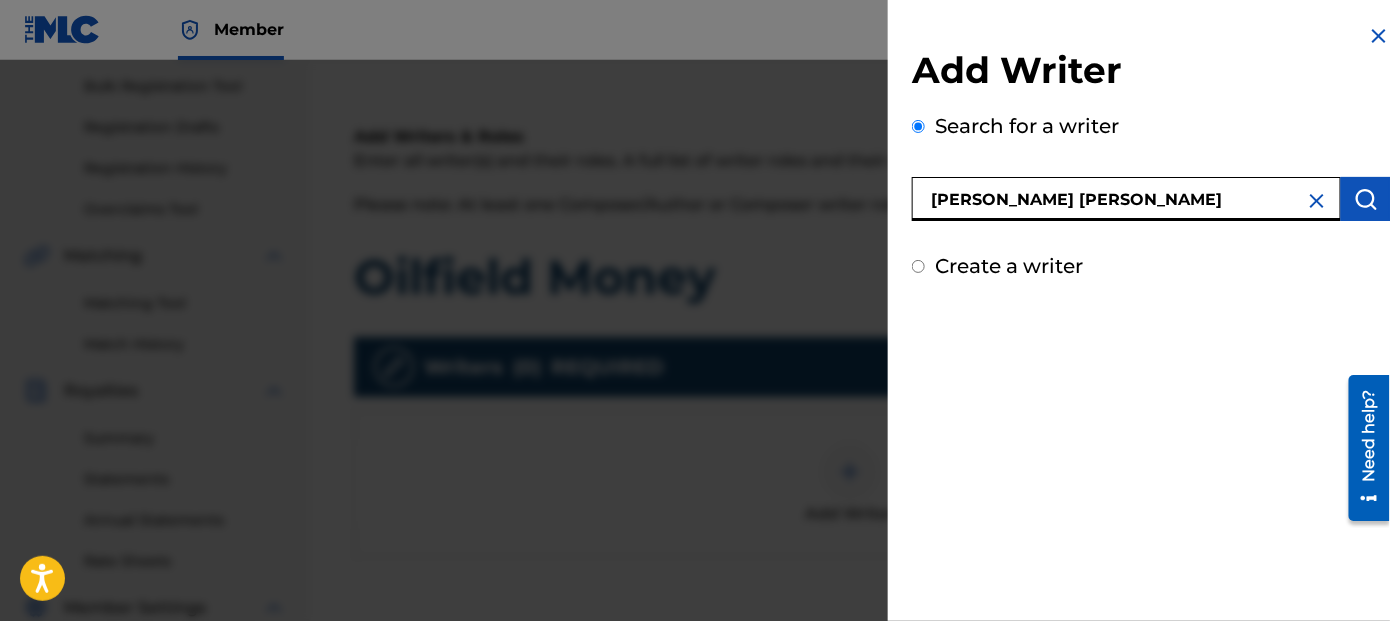 type on "[PERSON_NAME] [PERSON_NAME]" 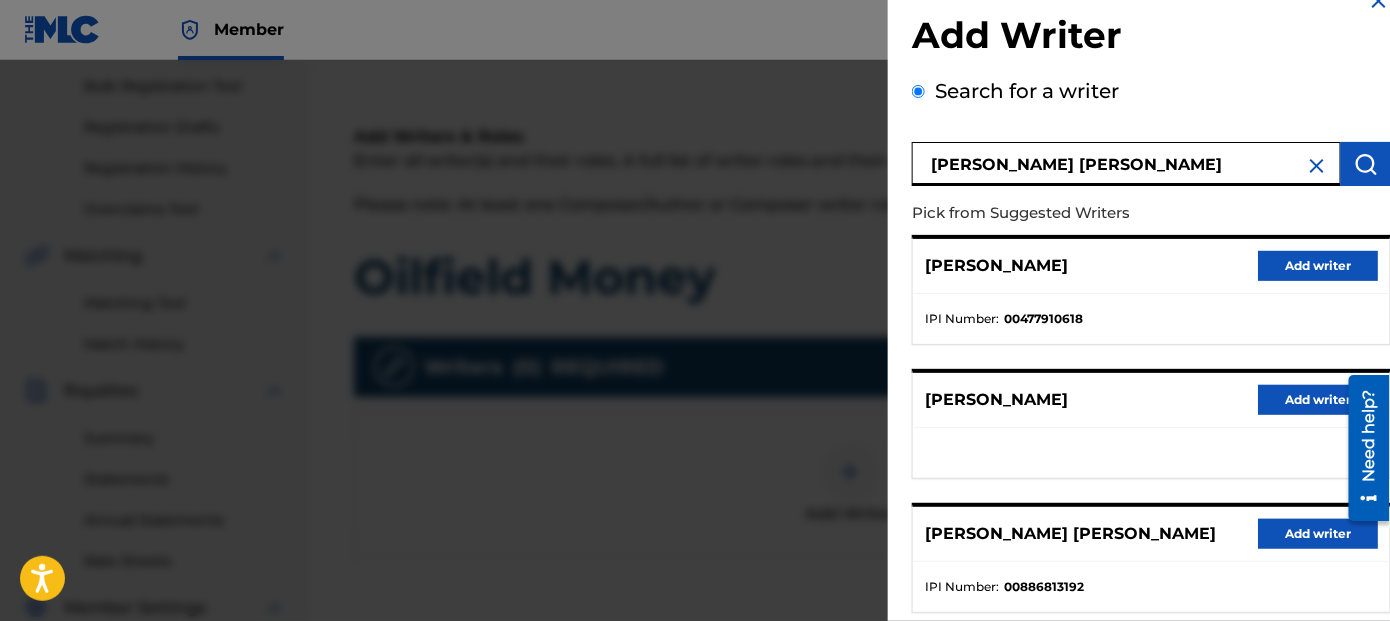 scroll, scrollTop: 16, scrollLeft: 0, axis: vertical 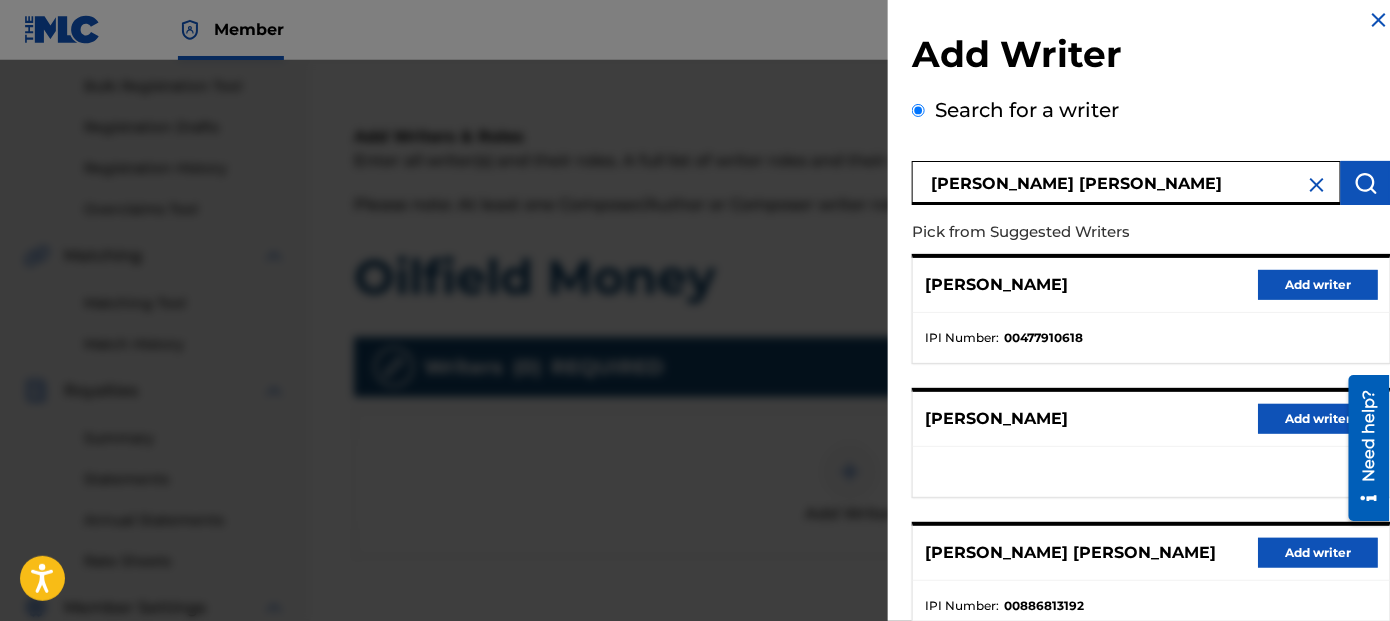 click at bounding box center [1317, 185] 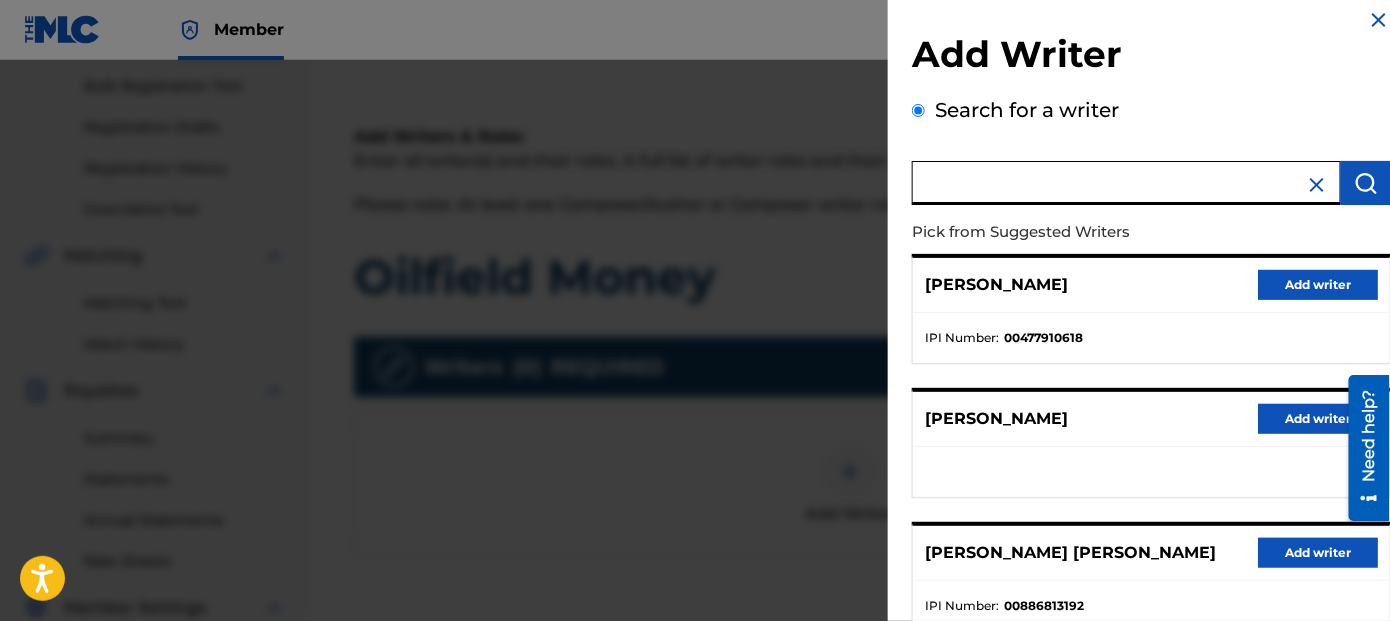 scroll, scrollTop: 0, scrollLeft: 0, axis: both 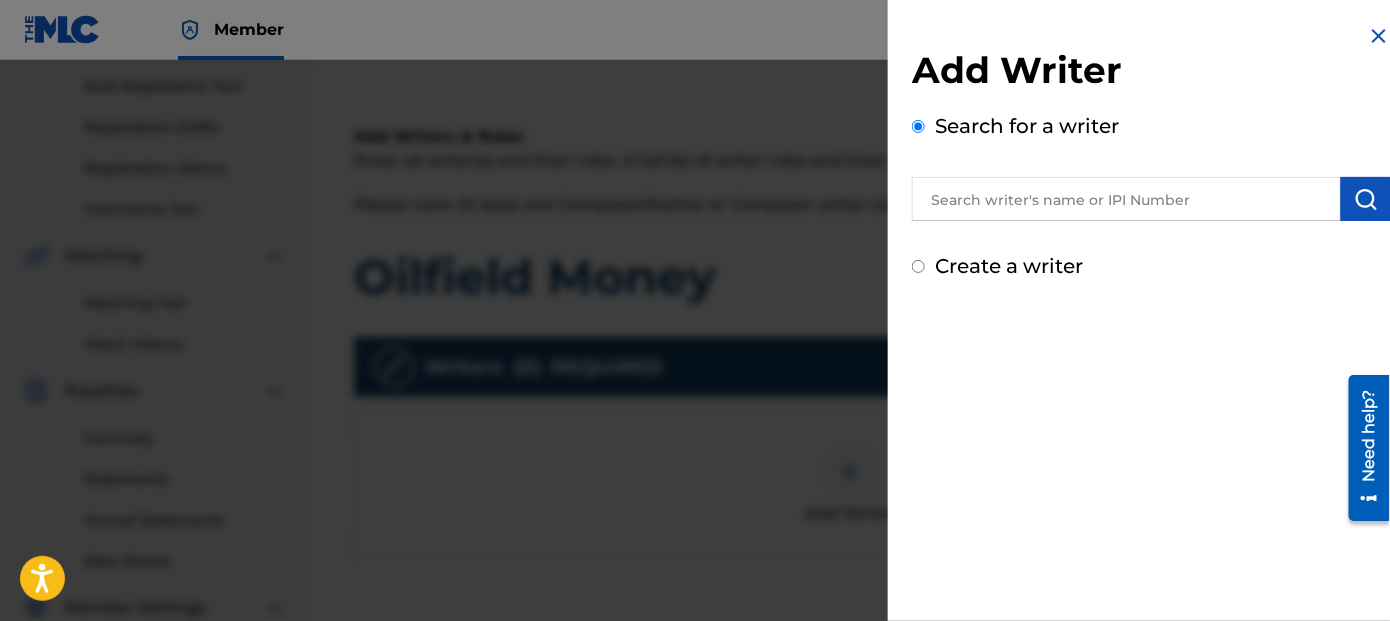click on "Create a writer" at bounding box center [918, 266] 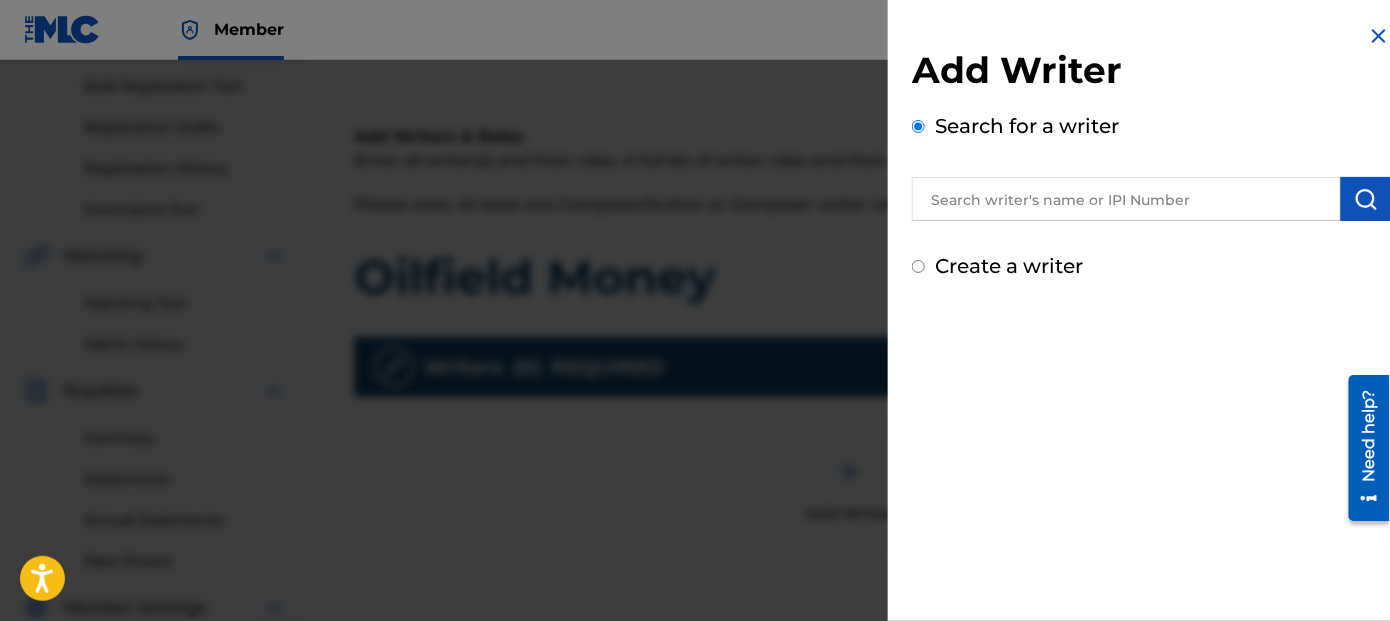 radio on "false" 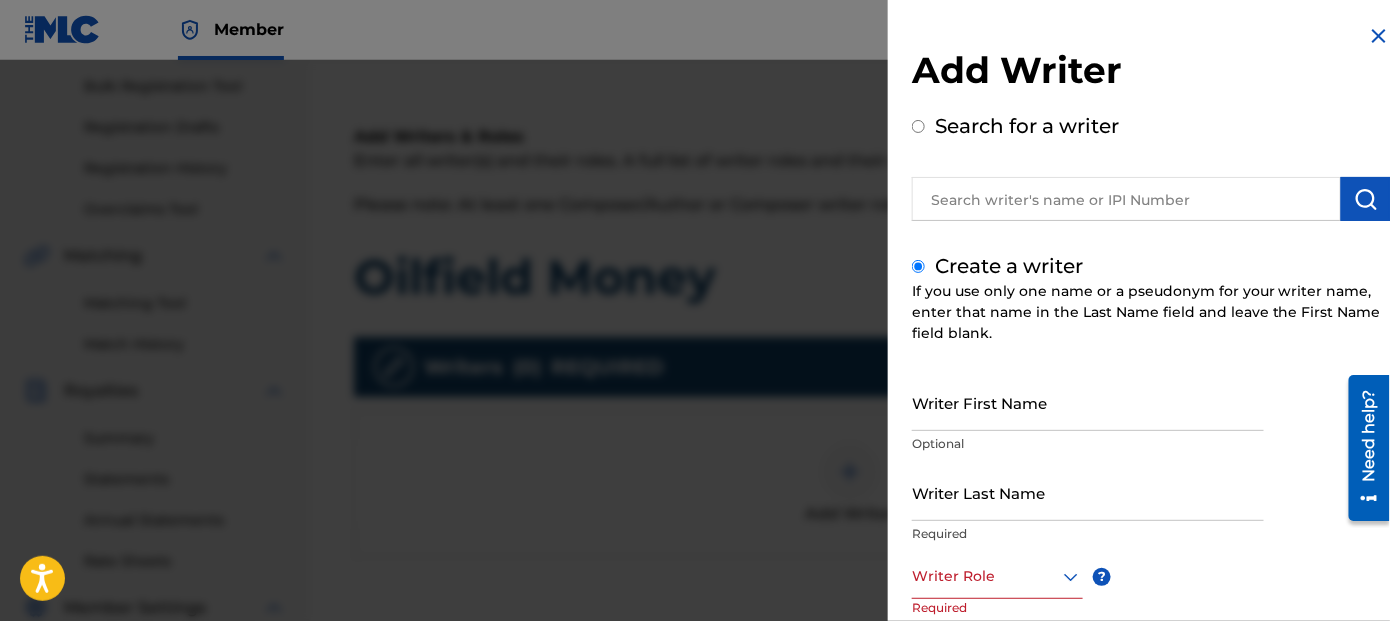 click on "Writer First Name" at bounding box center (1088, 402) 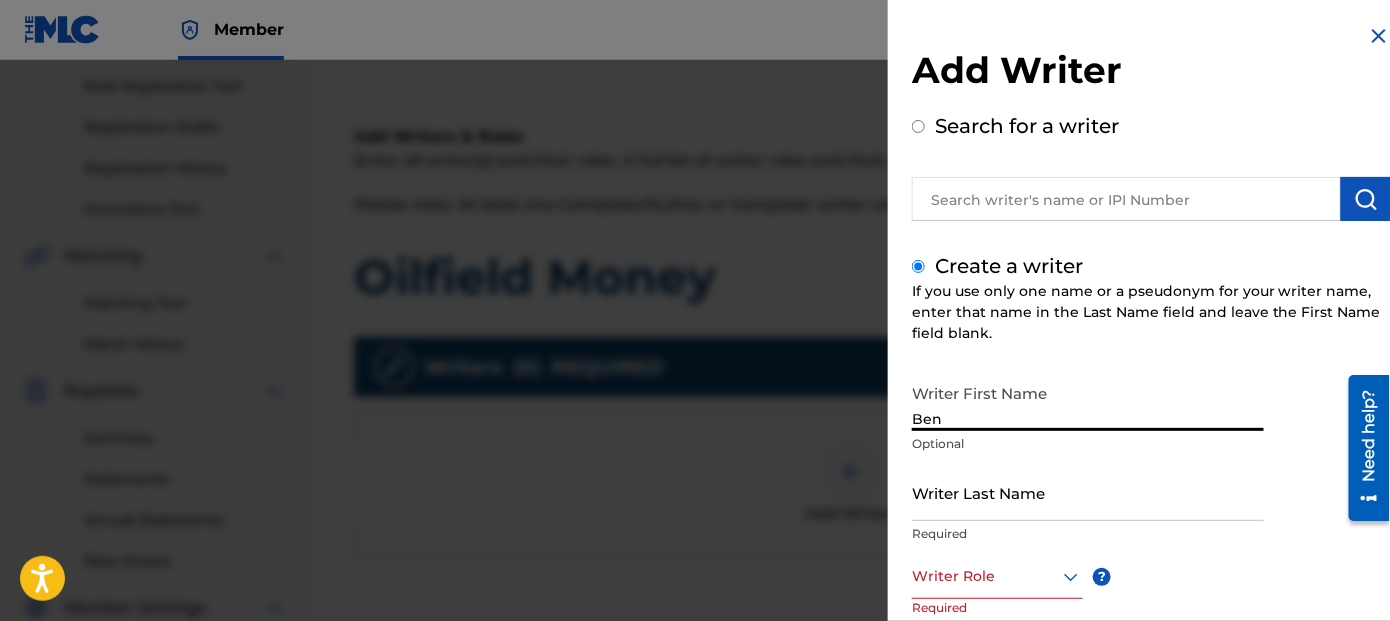 type on "Ben" 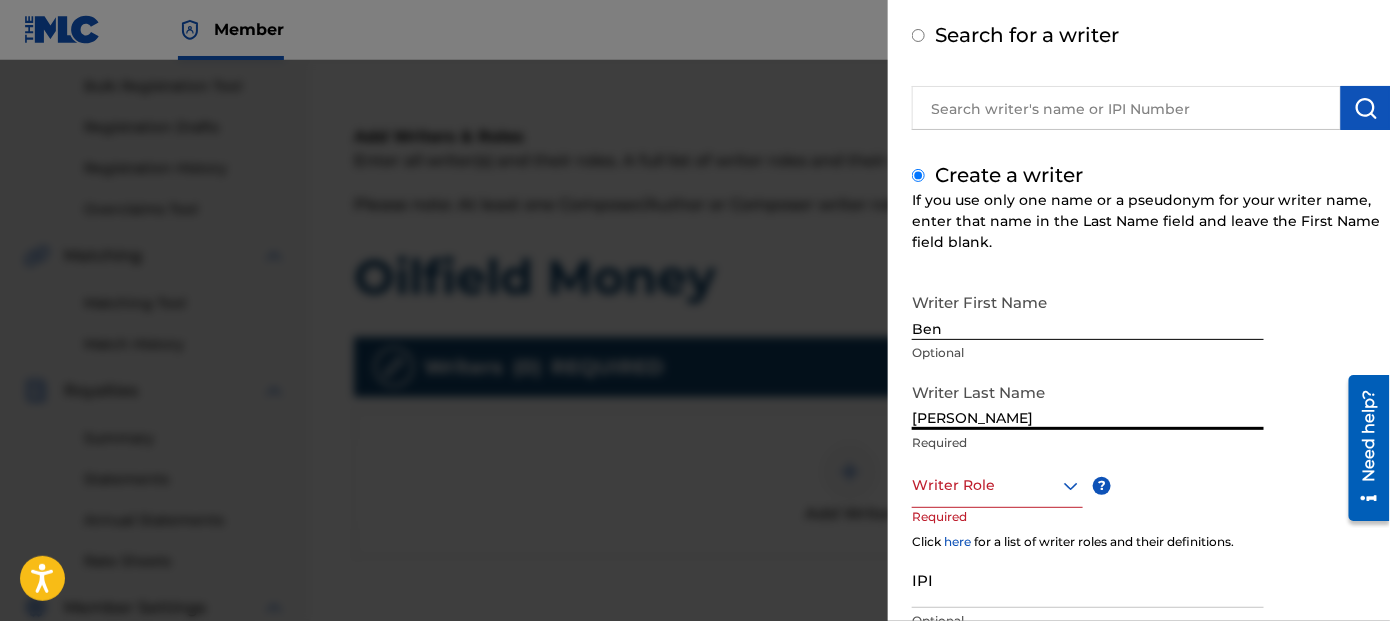 scroll, scrollTop: 200, scrollLeft: 0, axis: vertical 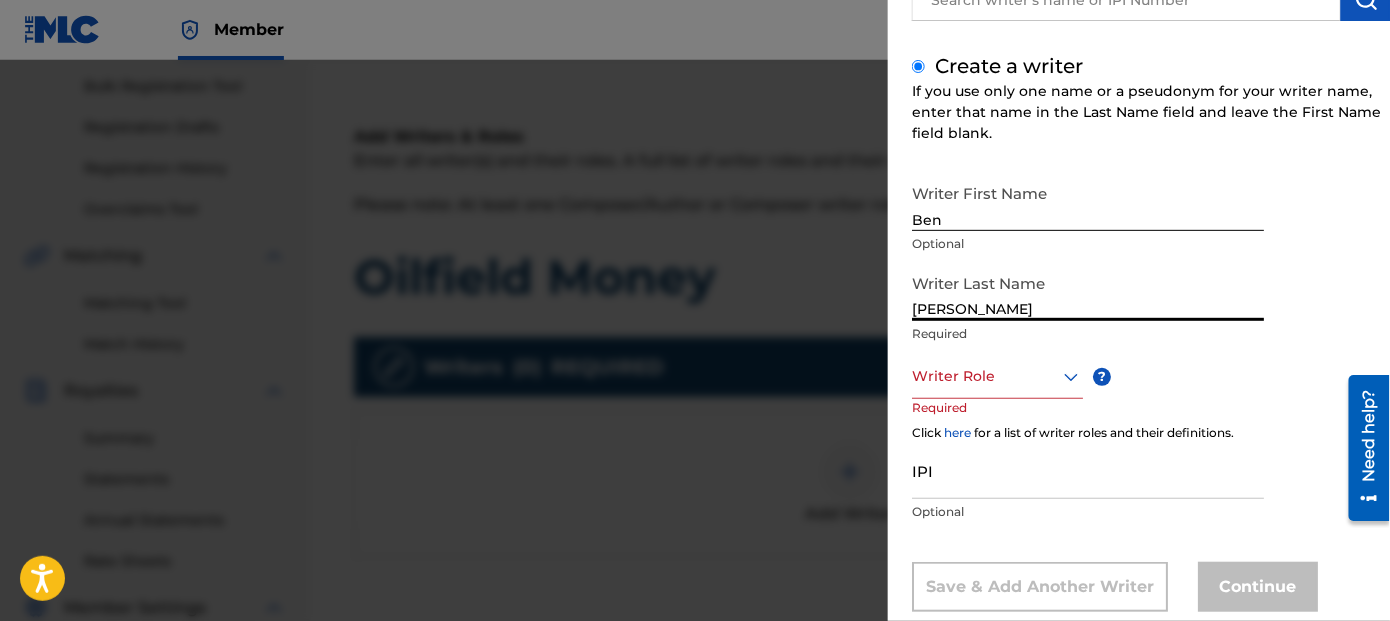 type on "[PERSON_NAME]" 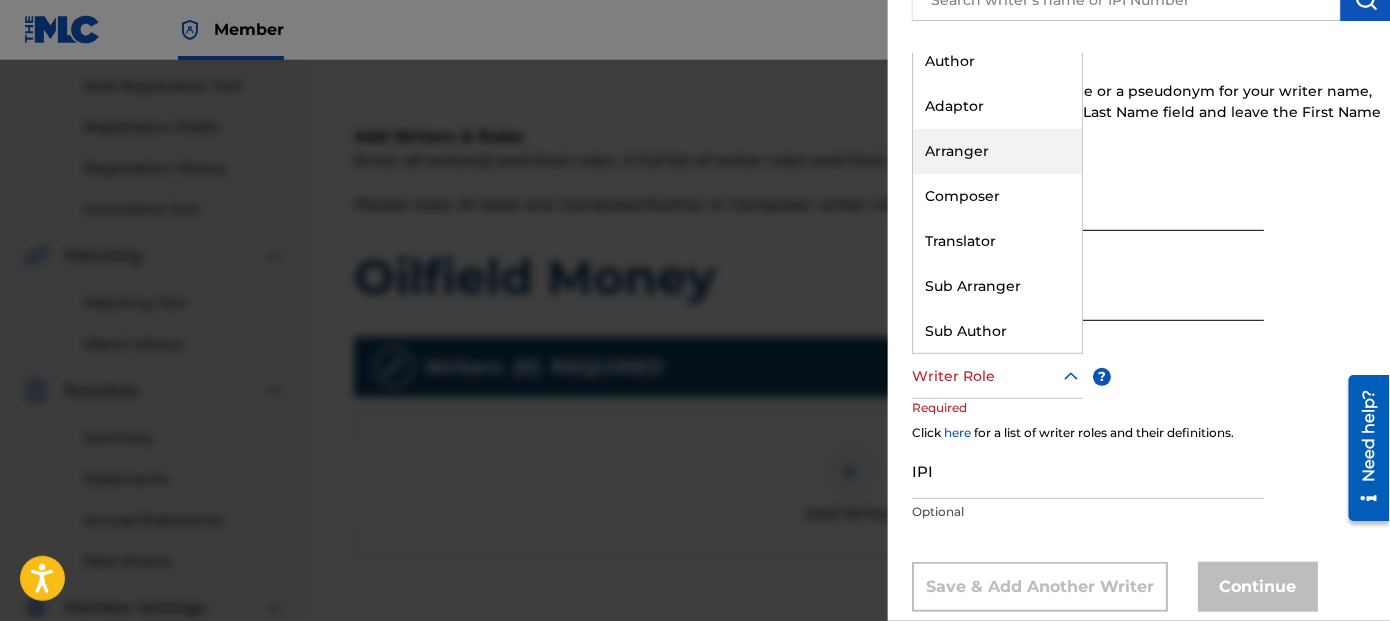 scroll, scrollTop: 0, scrollLeft: 0, axis: both 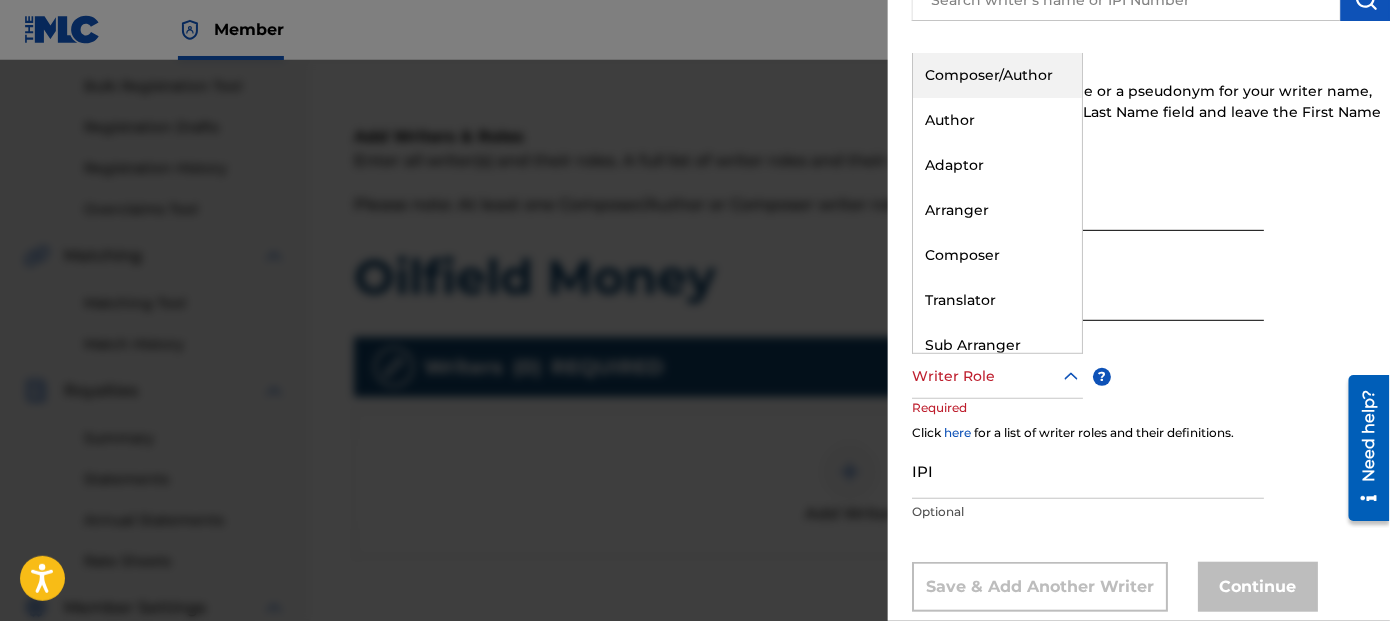 click on "Composer/Author" at bounding box center (997, 75) 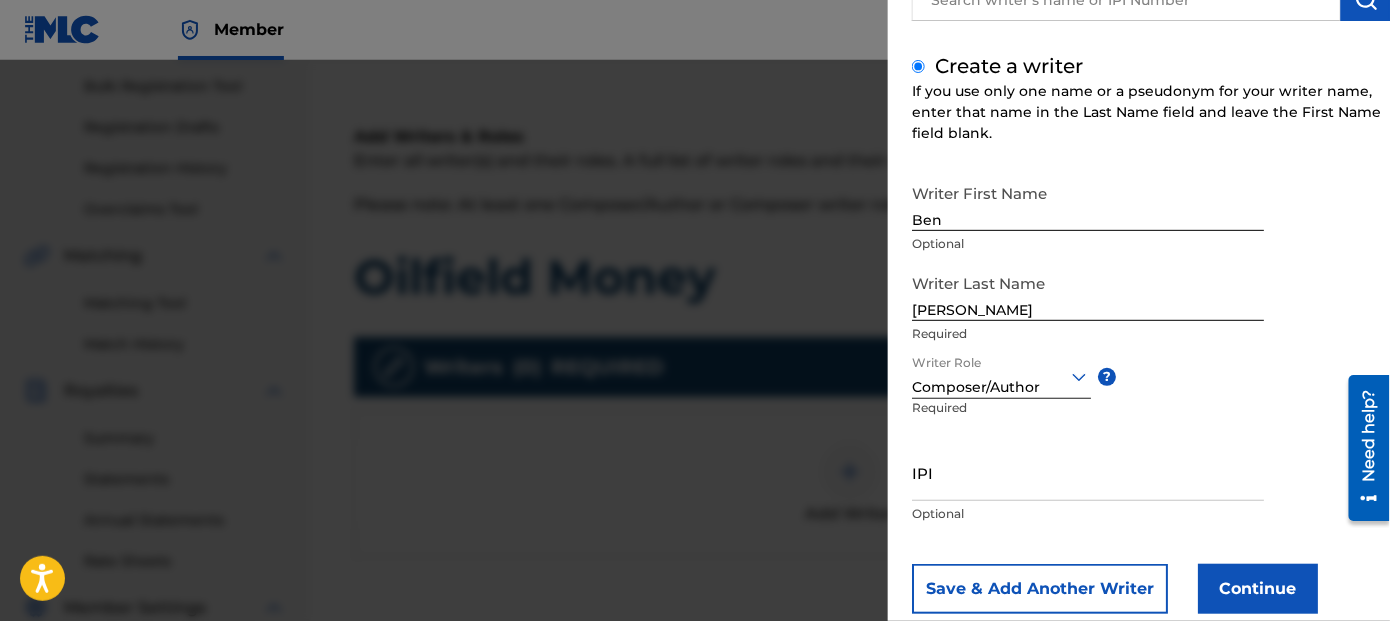 scroll, scrollTop: 247, scrollLeft: 0, axis: vertical 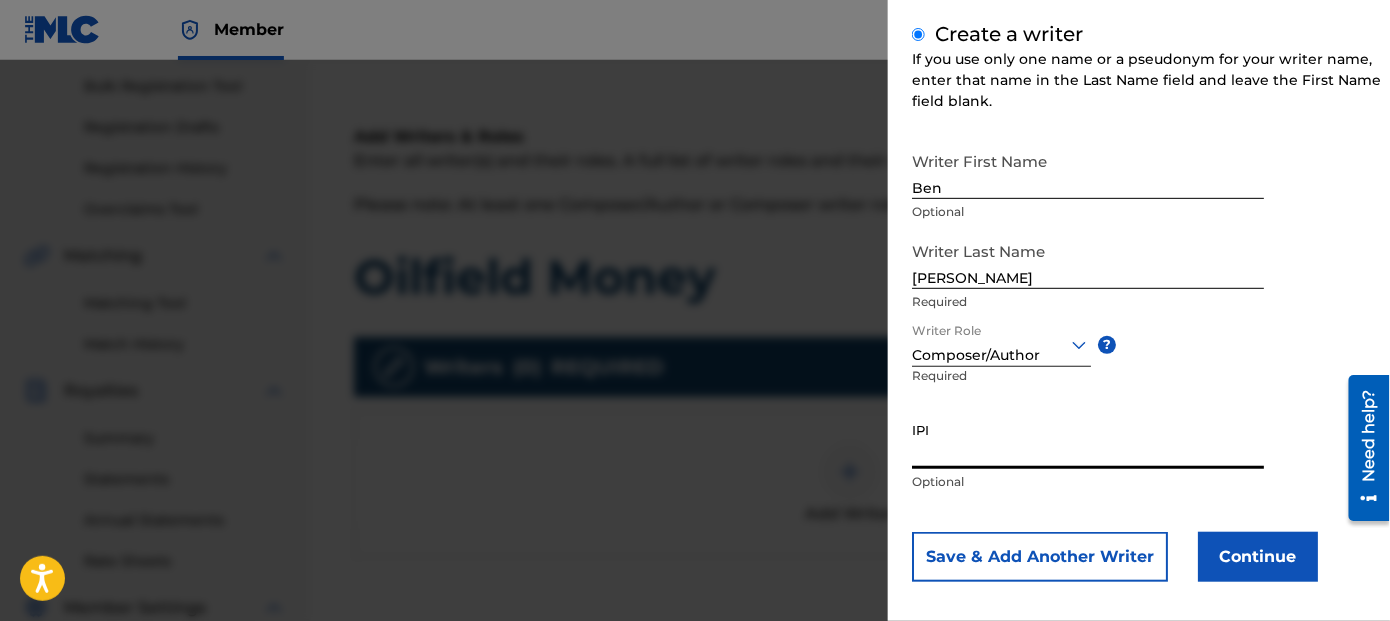 click on "IPI" at bounding box center (1088, 440) 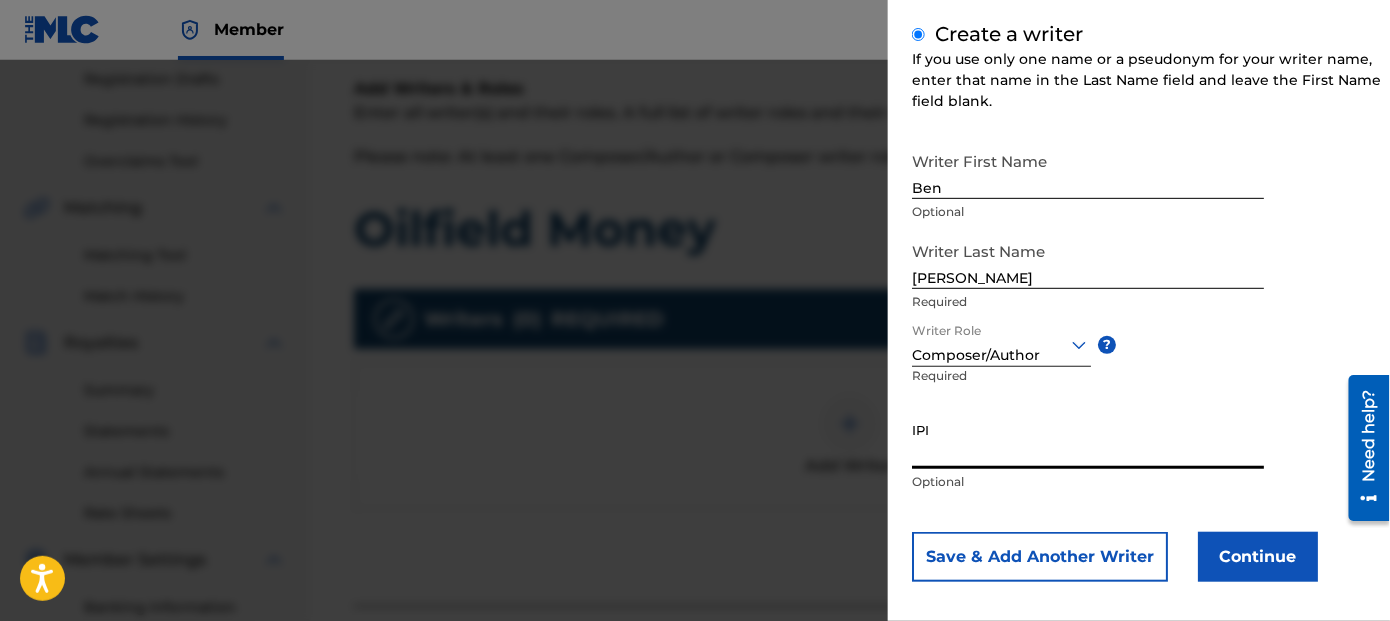 scroll, scrollTop: 390, scrollLeft: 0, axis: vertical 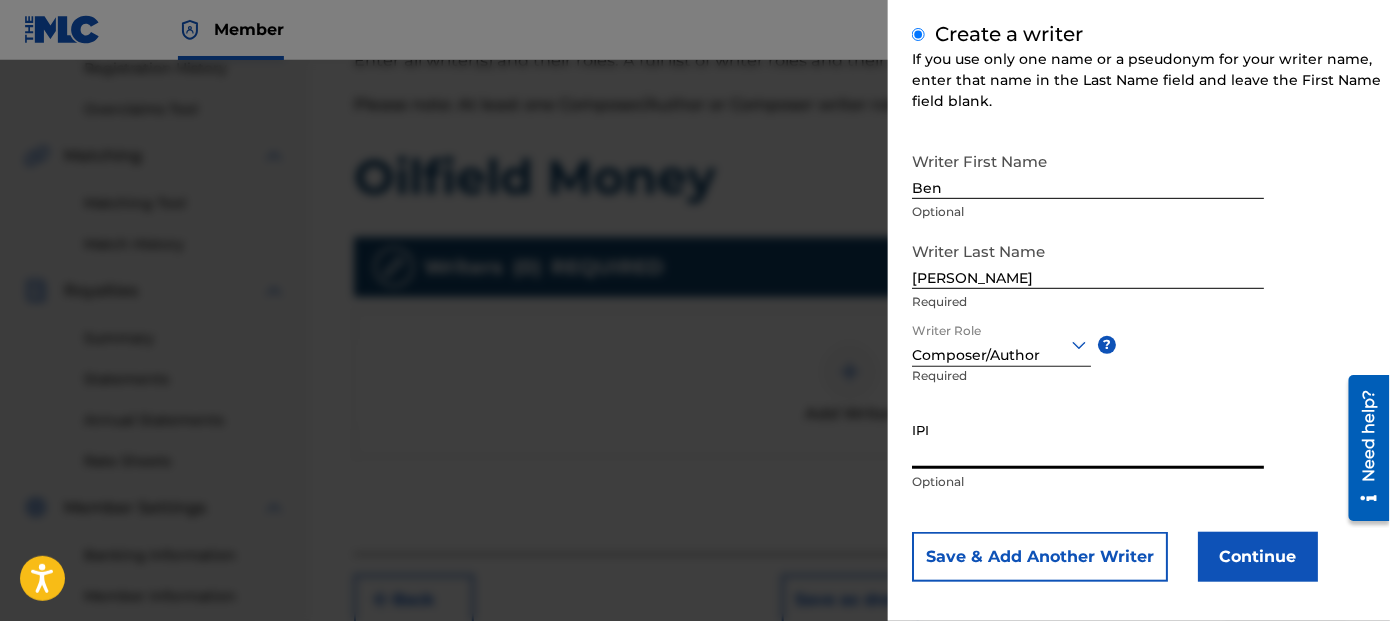 click on "Continue" at bounding box center (1258, 557) 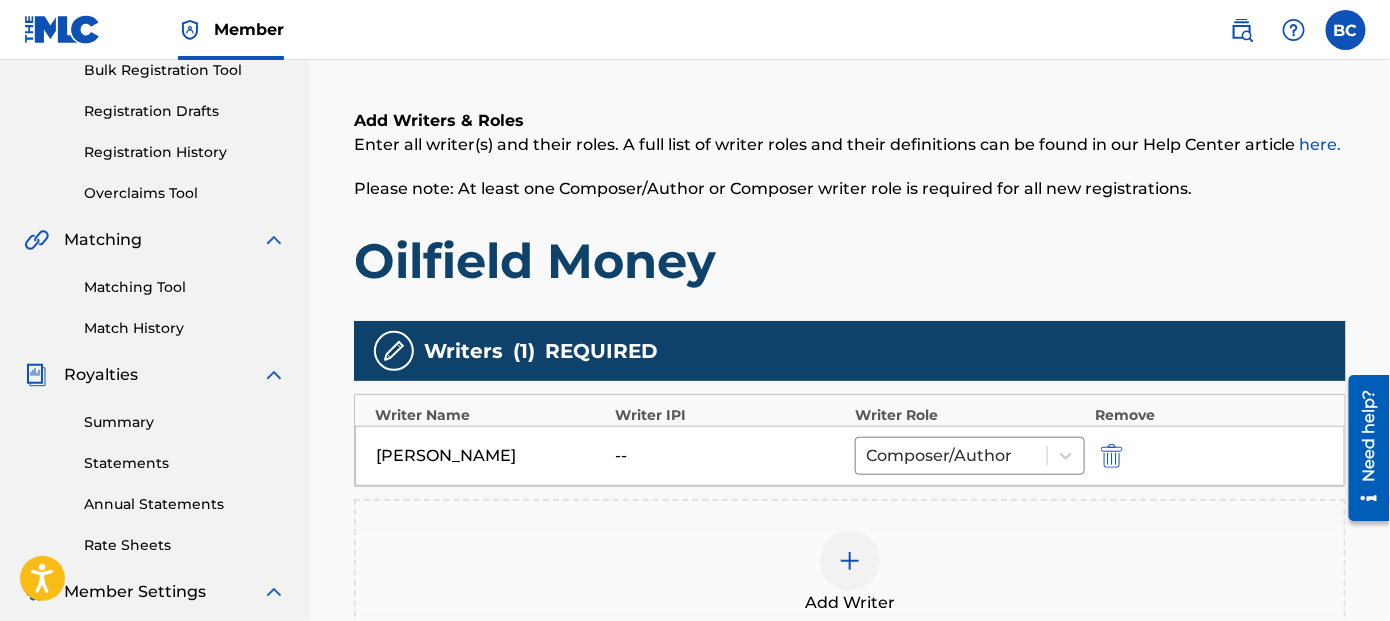 scroll, scrollTop: 290, scrollLeft: 0, axis: vertical 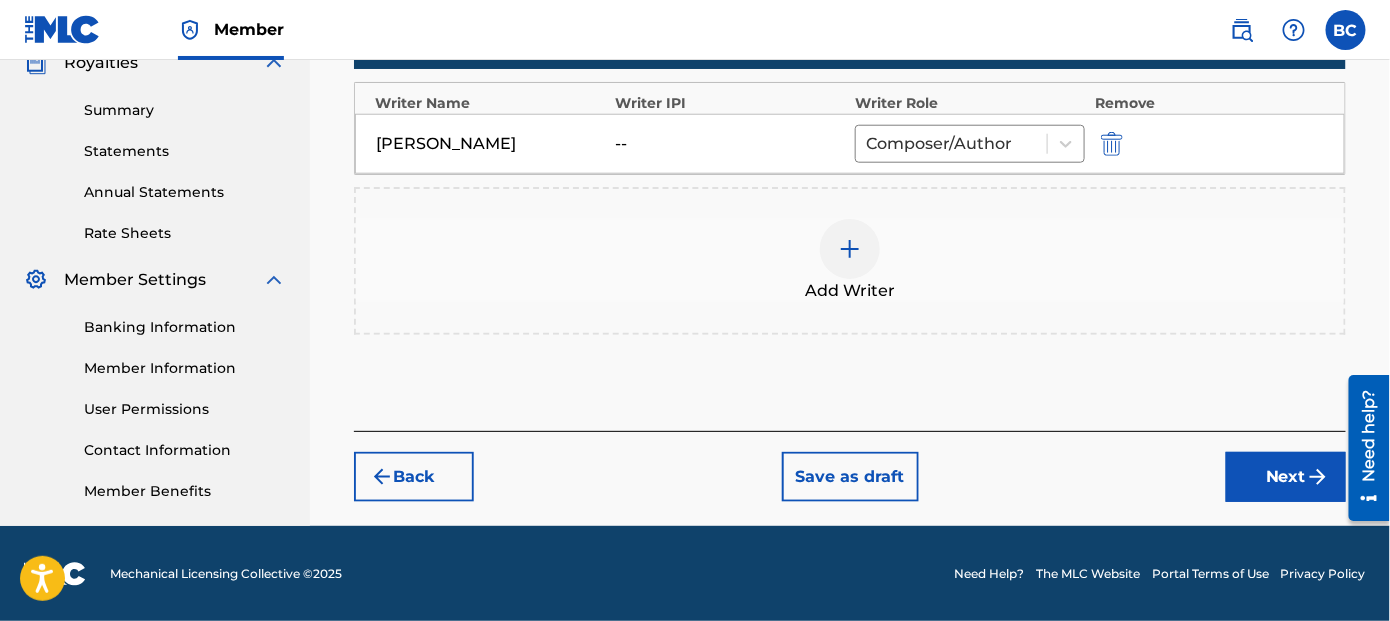 click on "Next" at bounding box center [1286, 477] 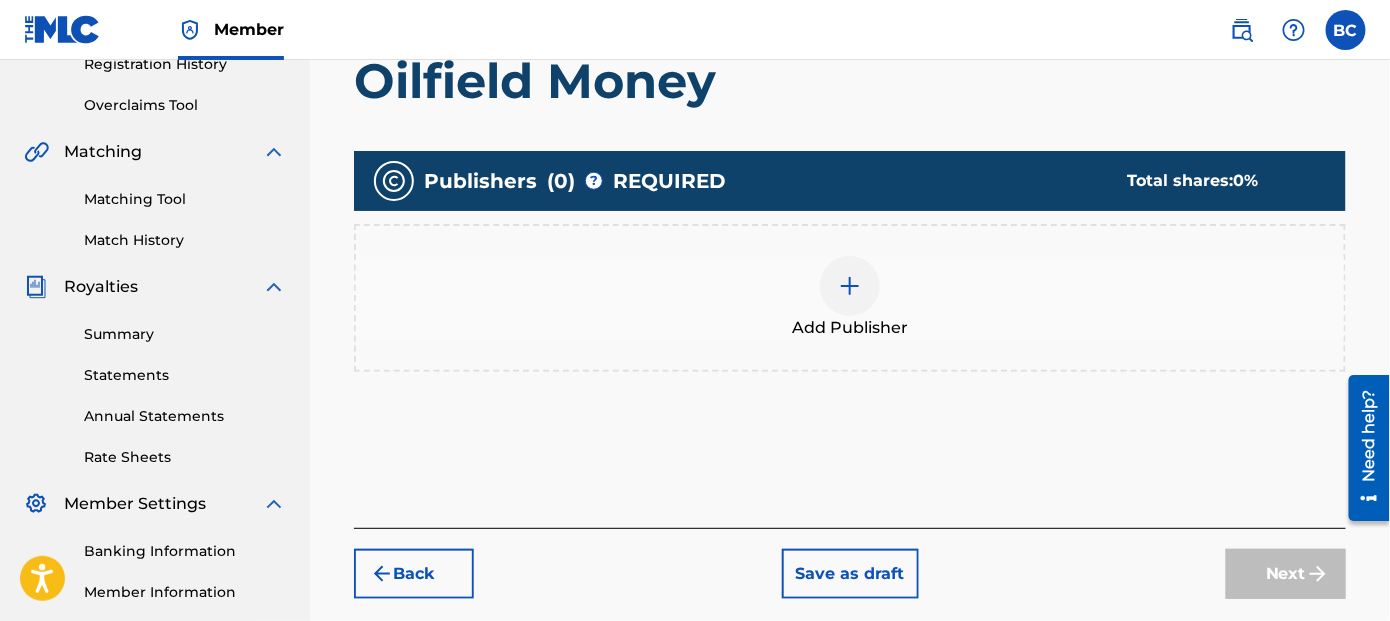 scroll, scrollTop: 400, scrollLeft: 0, axis: vertical 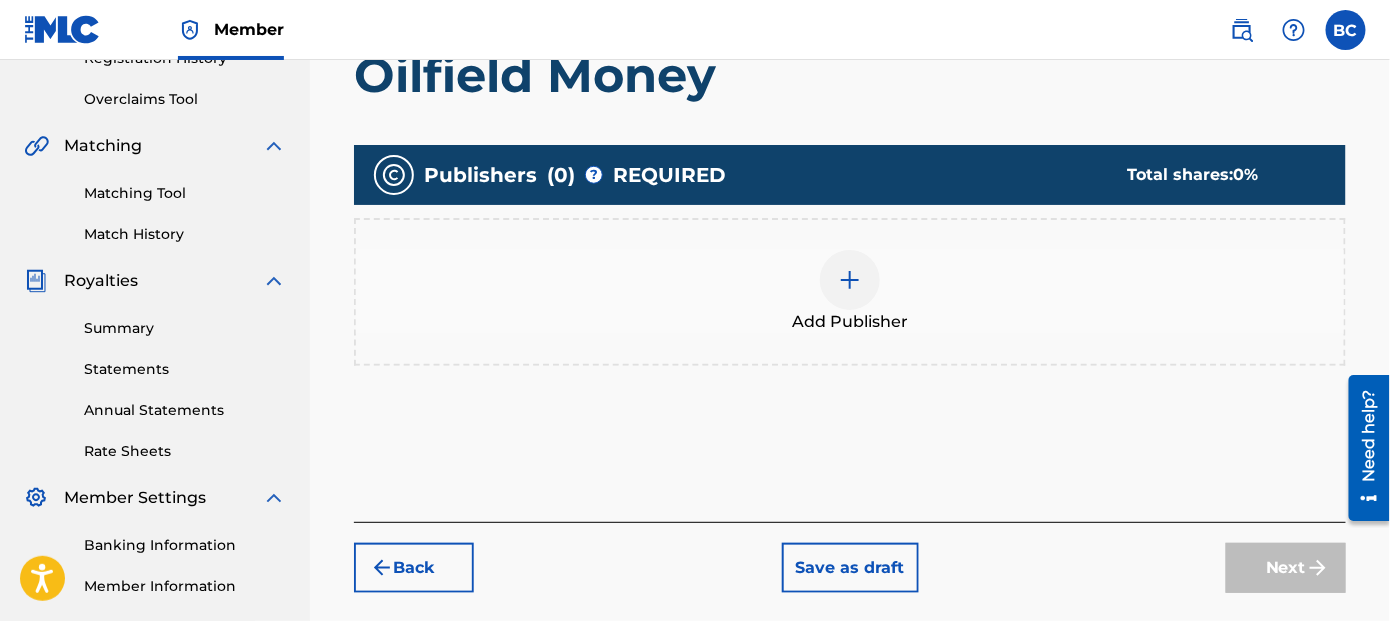 click at bounding box center [850, 280] 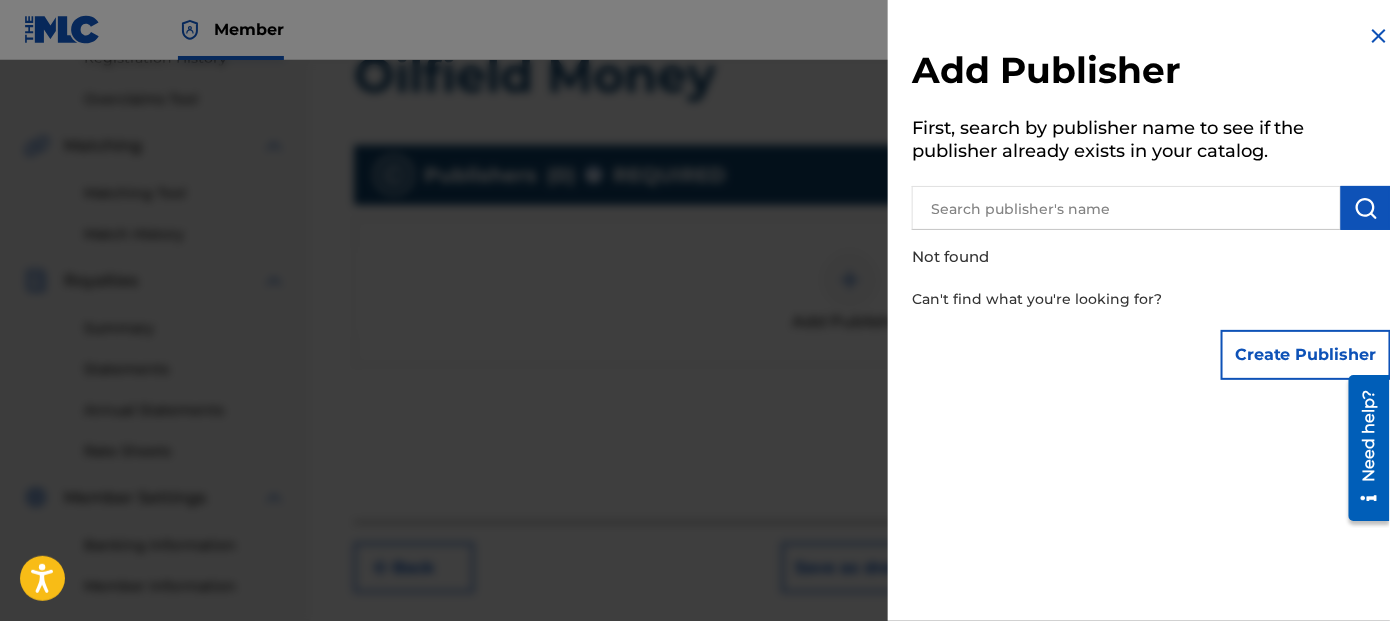 click at bounding box center [1126, 208] 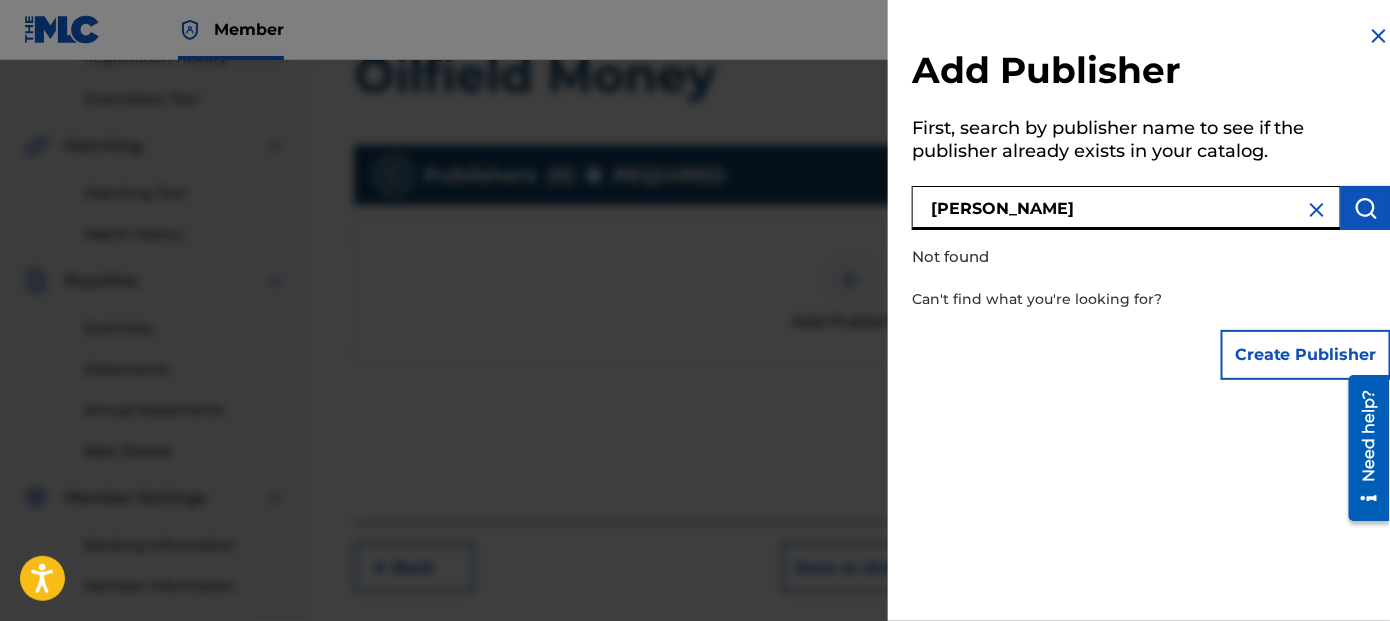 type on "[PERSON_NAME]" 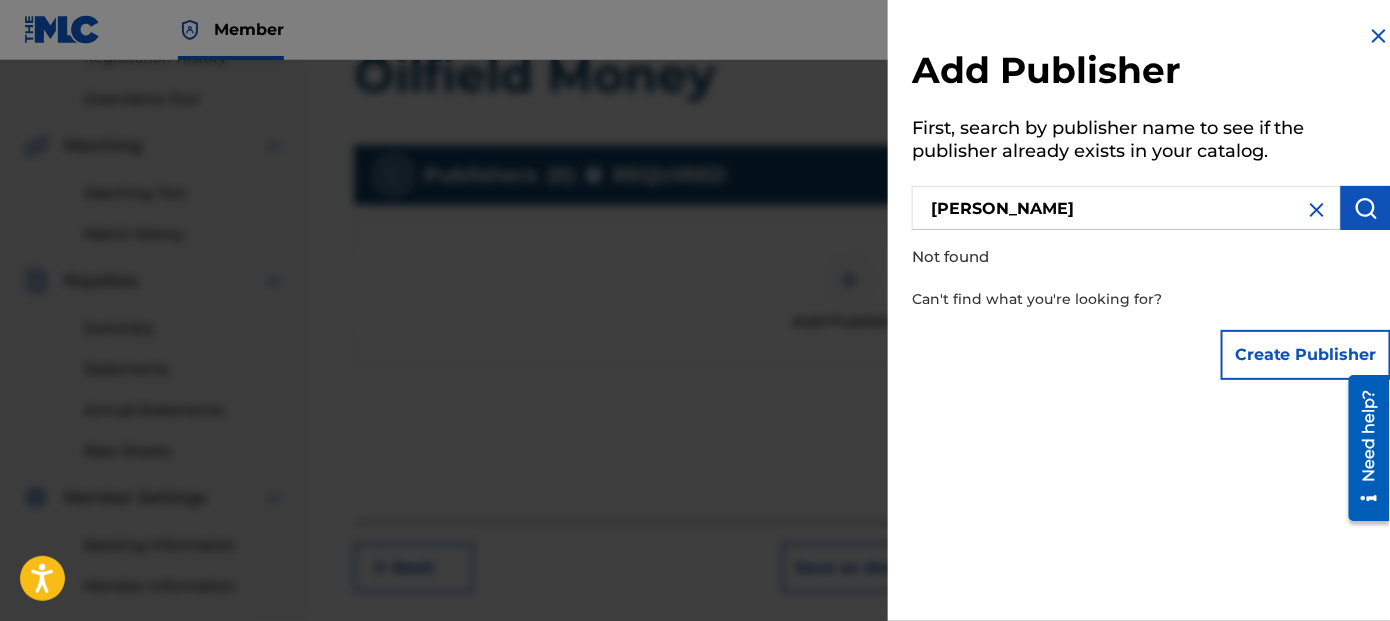click at bounding box center [1317, 210] 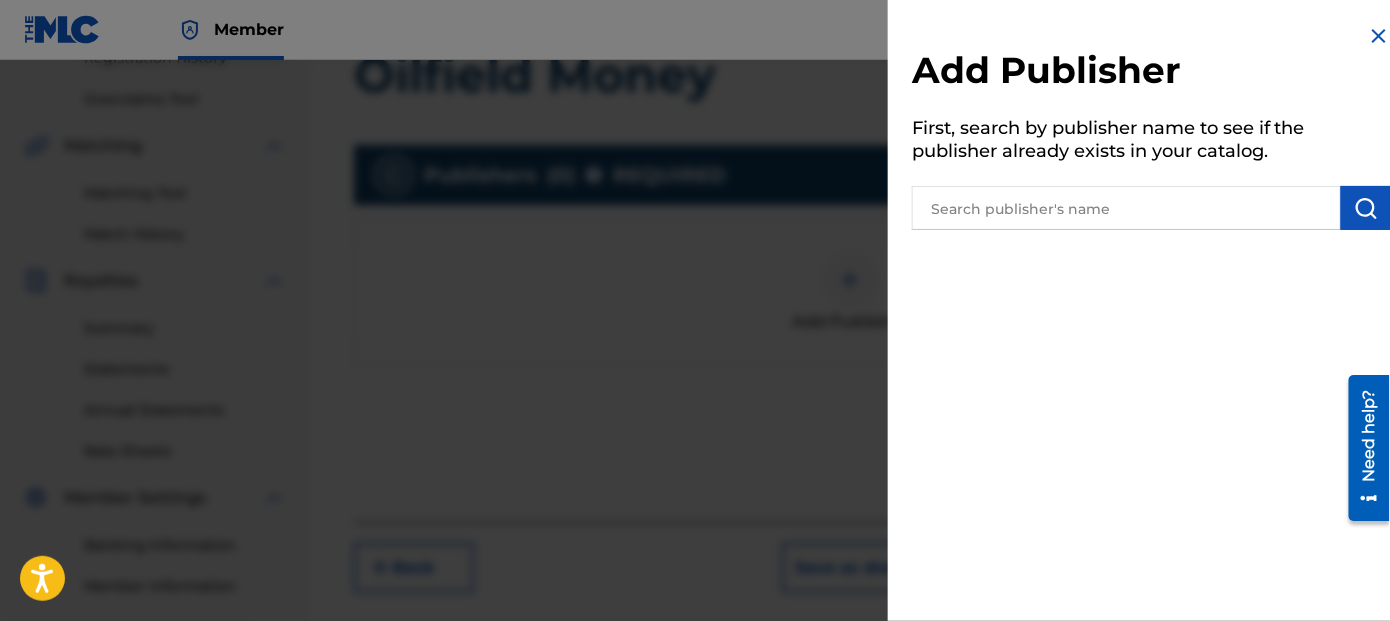 click at bounding box center [1379, 36] 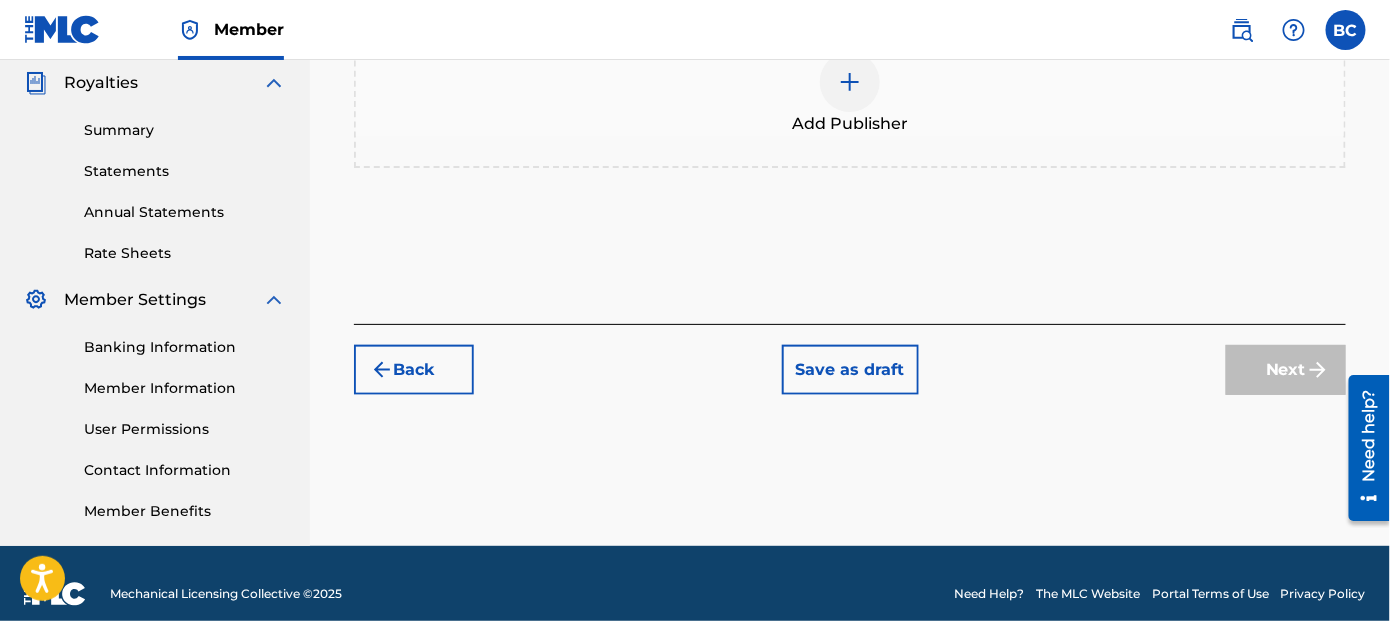 scroll, scrollTop: 618, scrollLeft: 0, axis: vertical 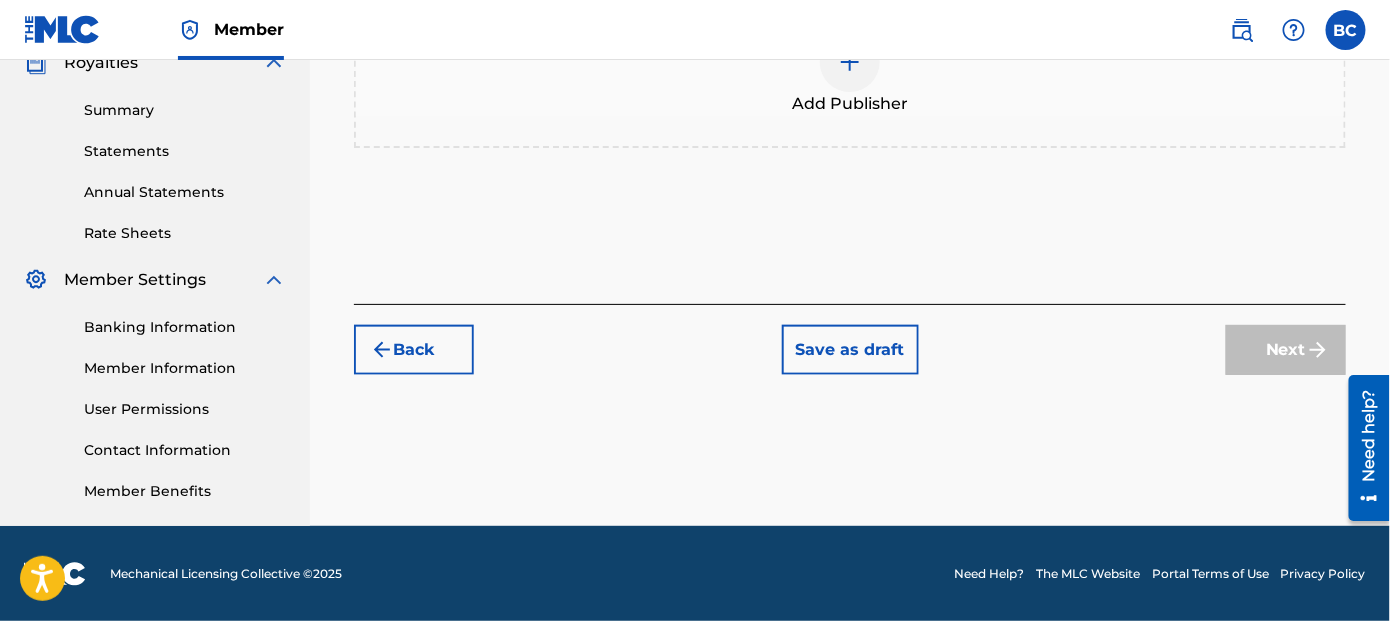 click on "Save as draft" at bounding box center (850, 350) 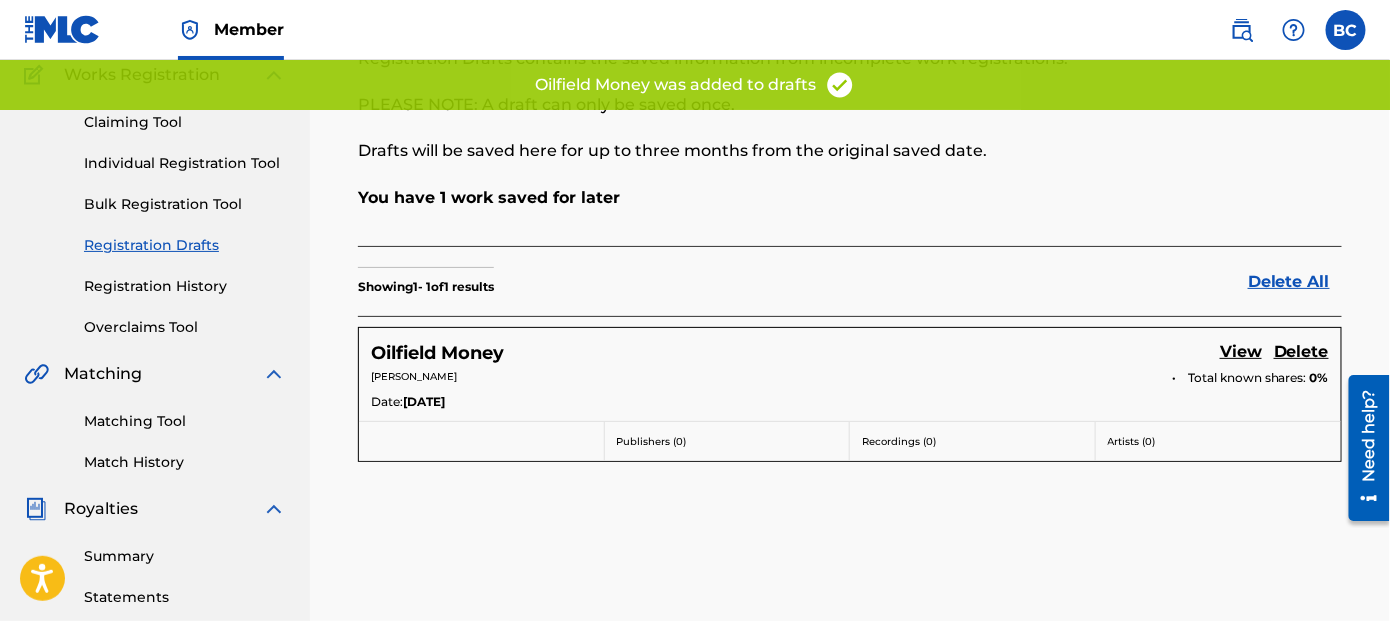 scroll, scrollTop: 200, scrollLeft: 0, axis: vertical 